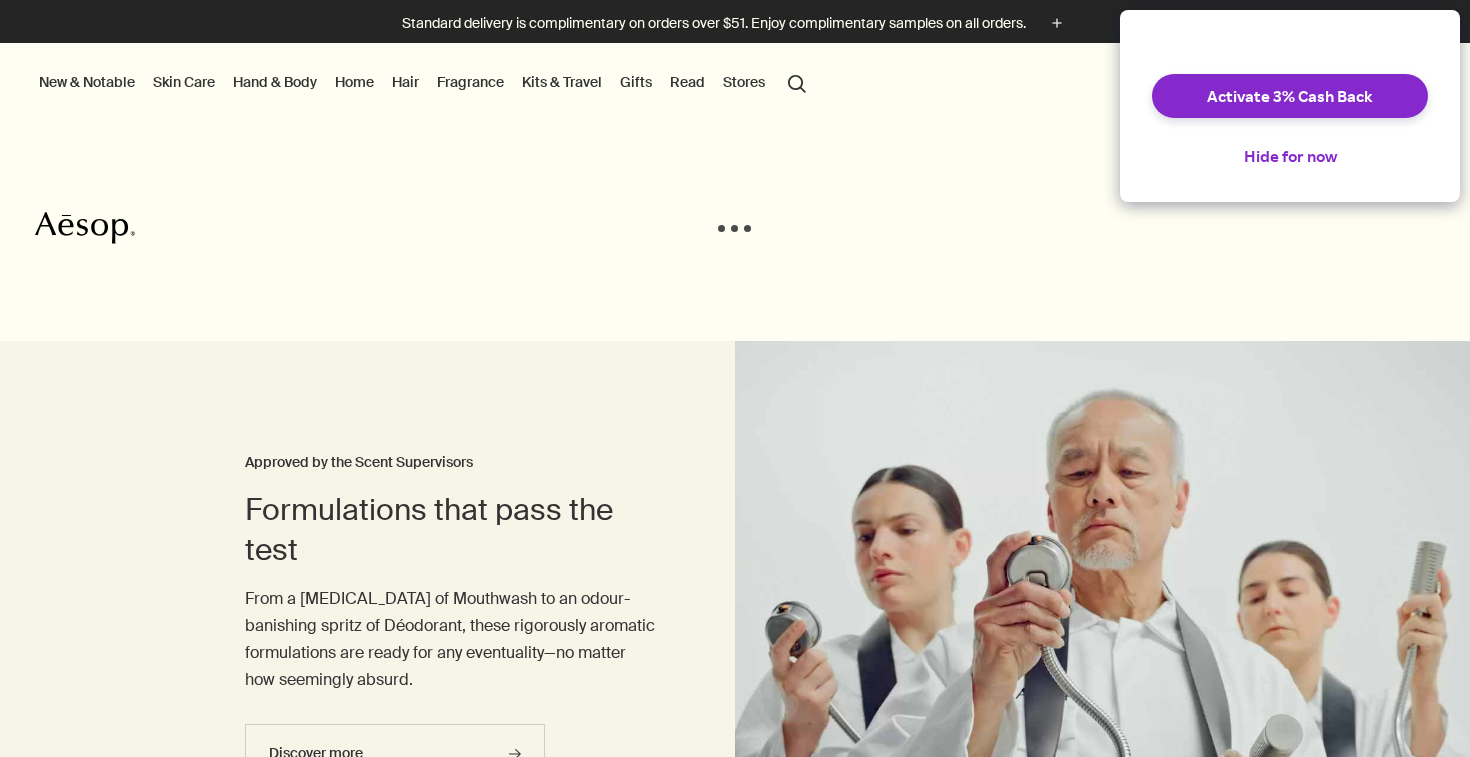 scroll, scrollTop: 0, scrollLeft: 0, axis: both 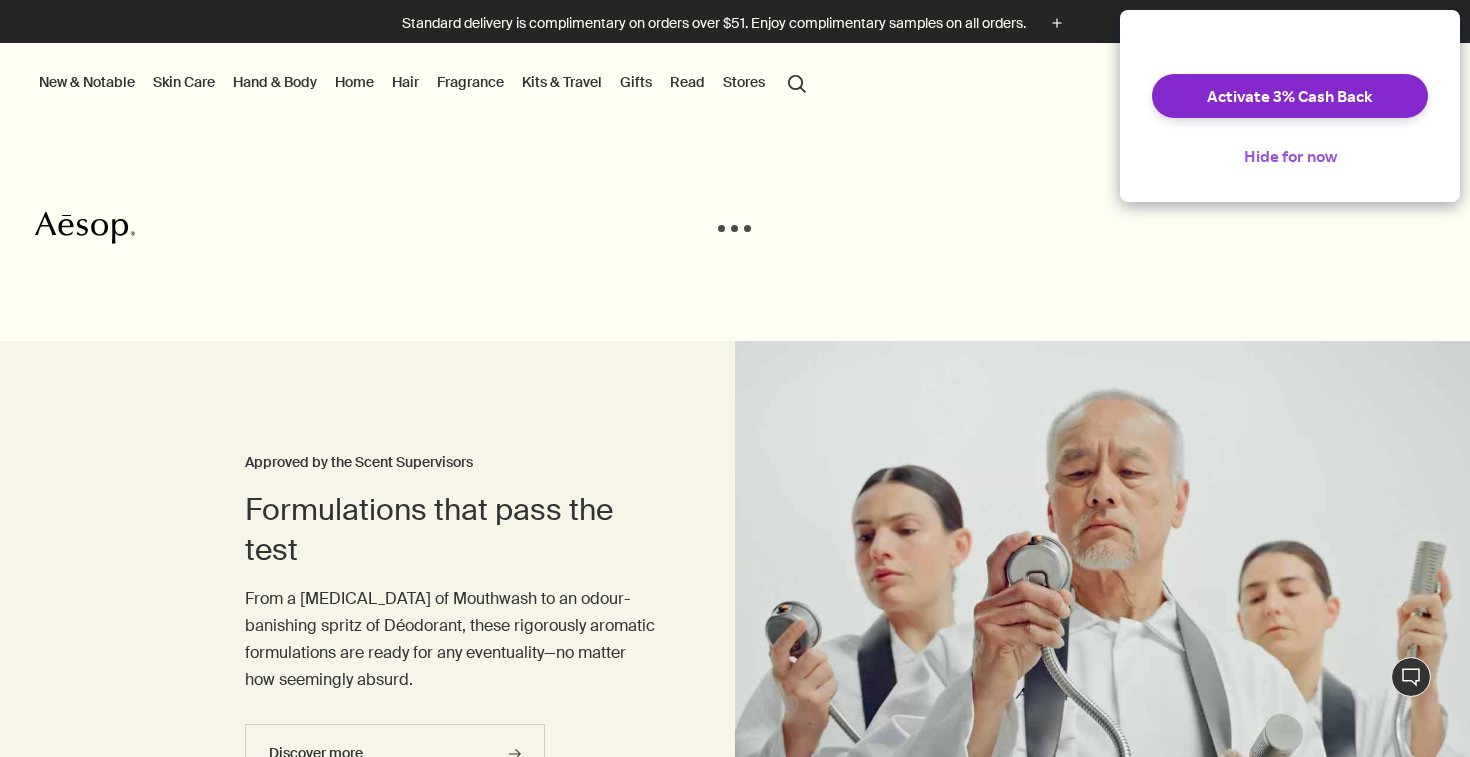 click on "Hide for now" at bounding box center [1290, 156] 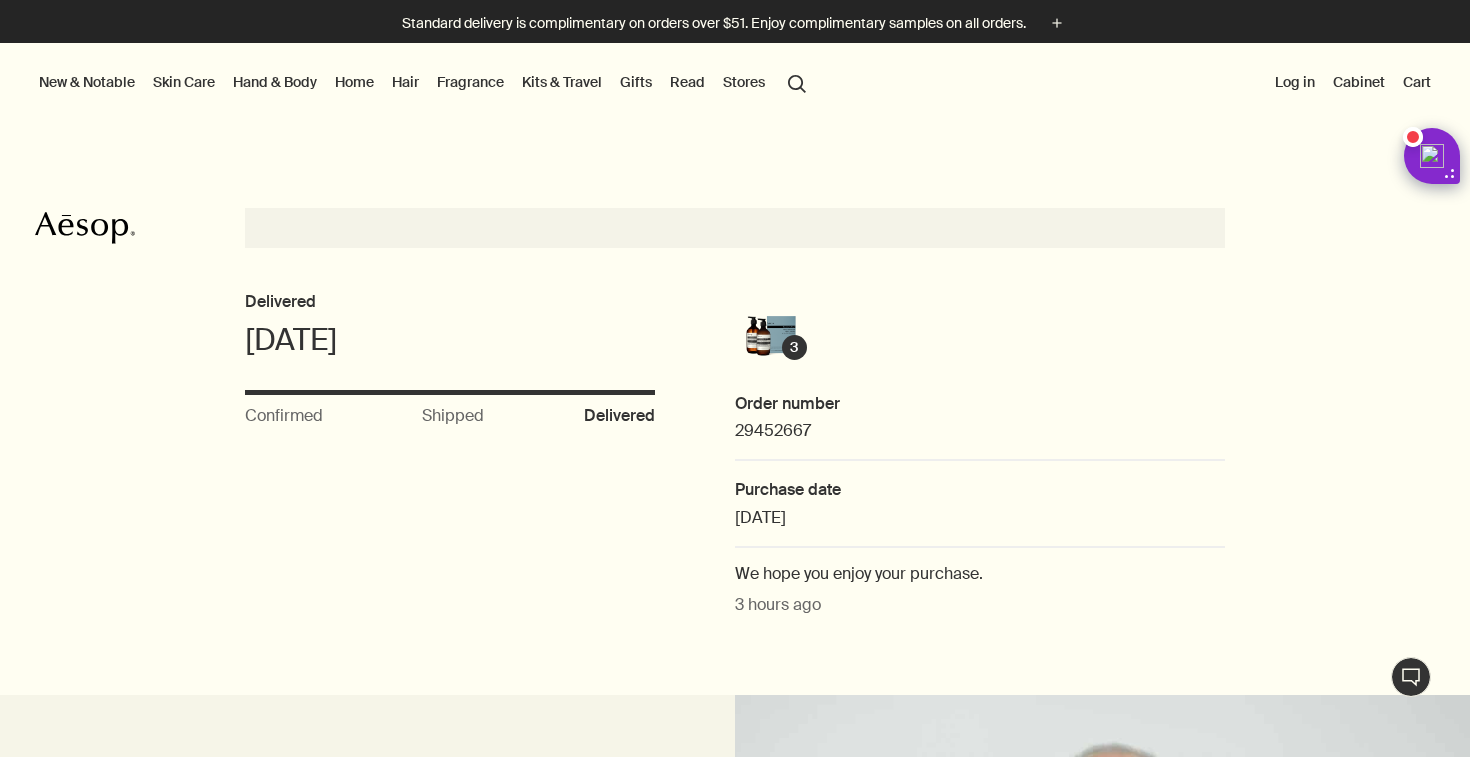 click on "Hand & Body" at bounding box center [275, 82] 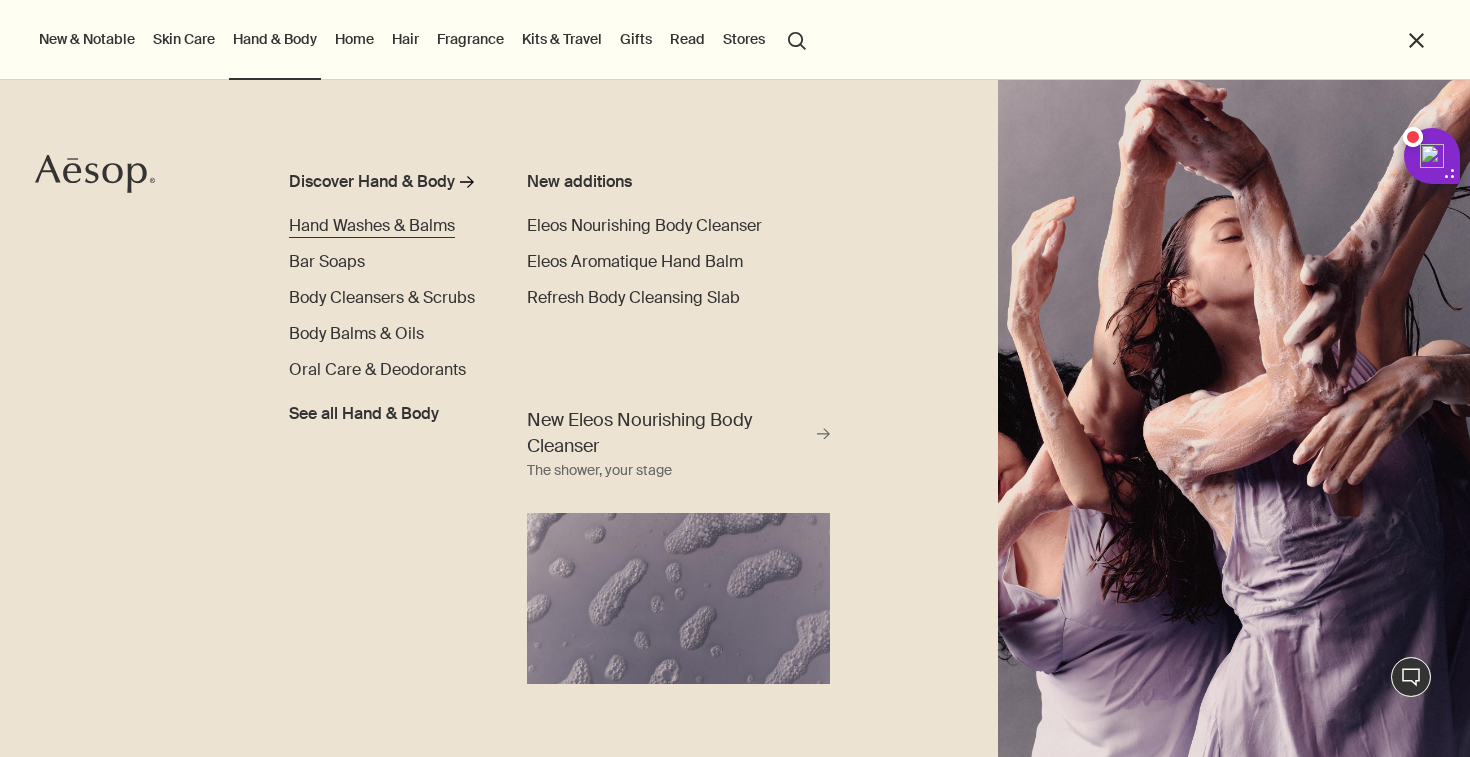 click on "Hand Washes & Balms" at bounding box center (372, 225) 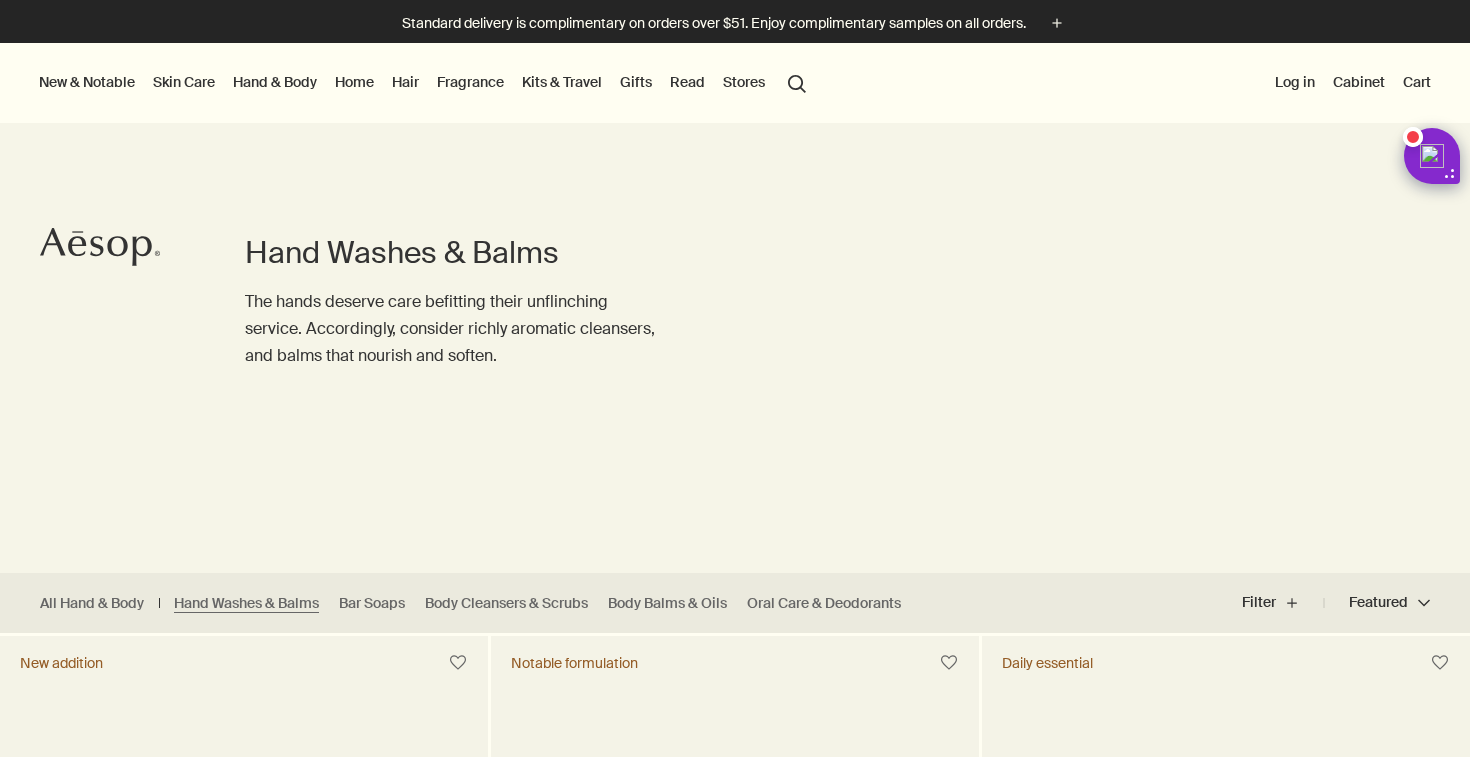scroll, scrollTop: 0, scrollLeft: 0, axis: both 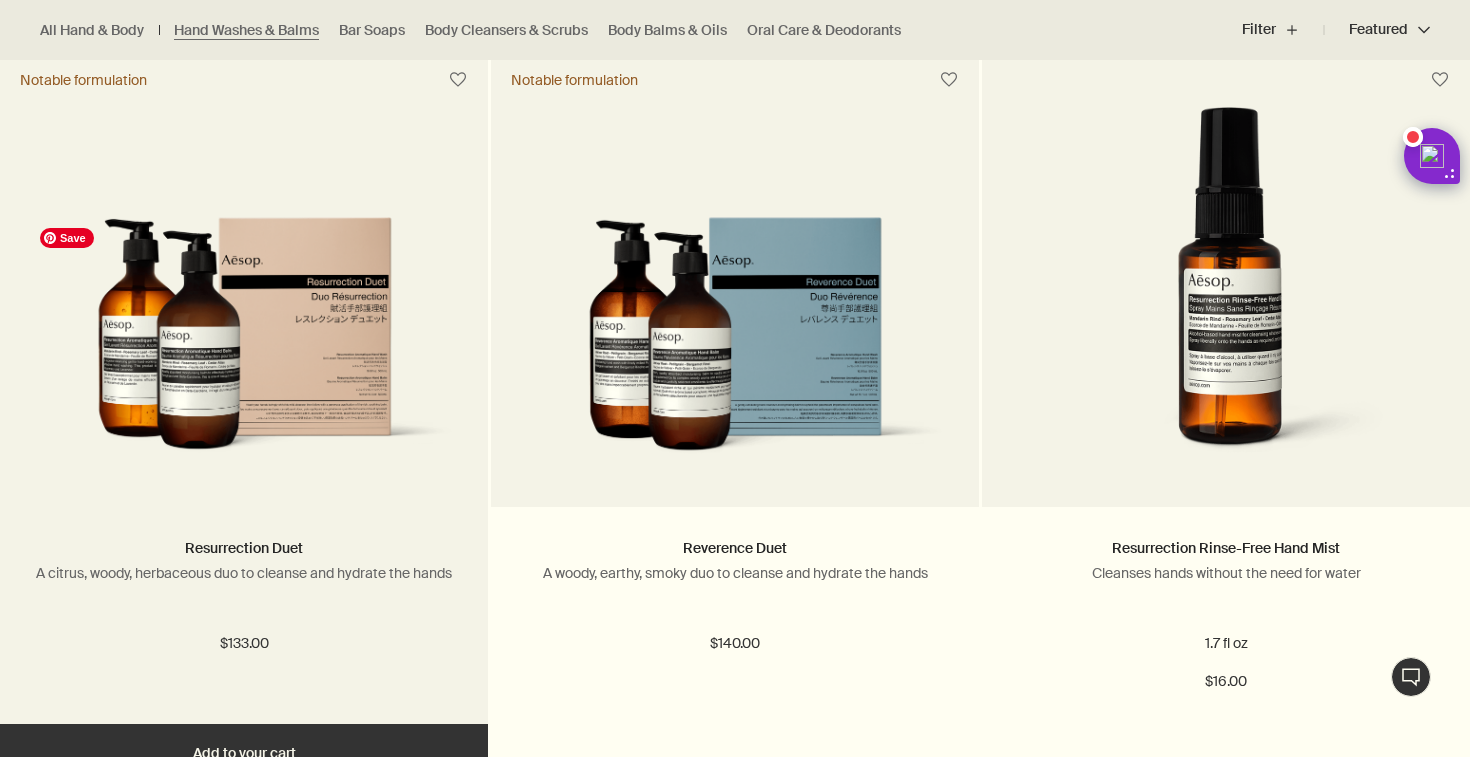 click at bounding box center (244, 347) 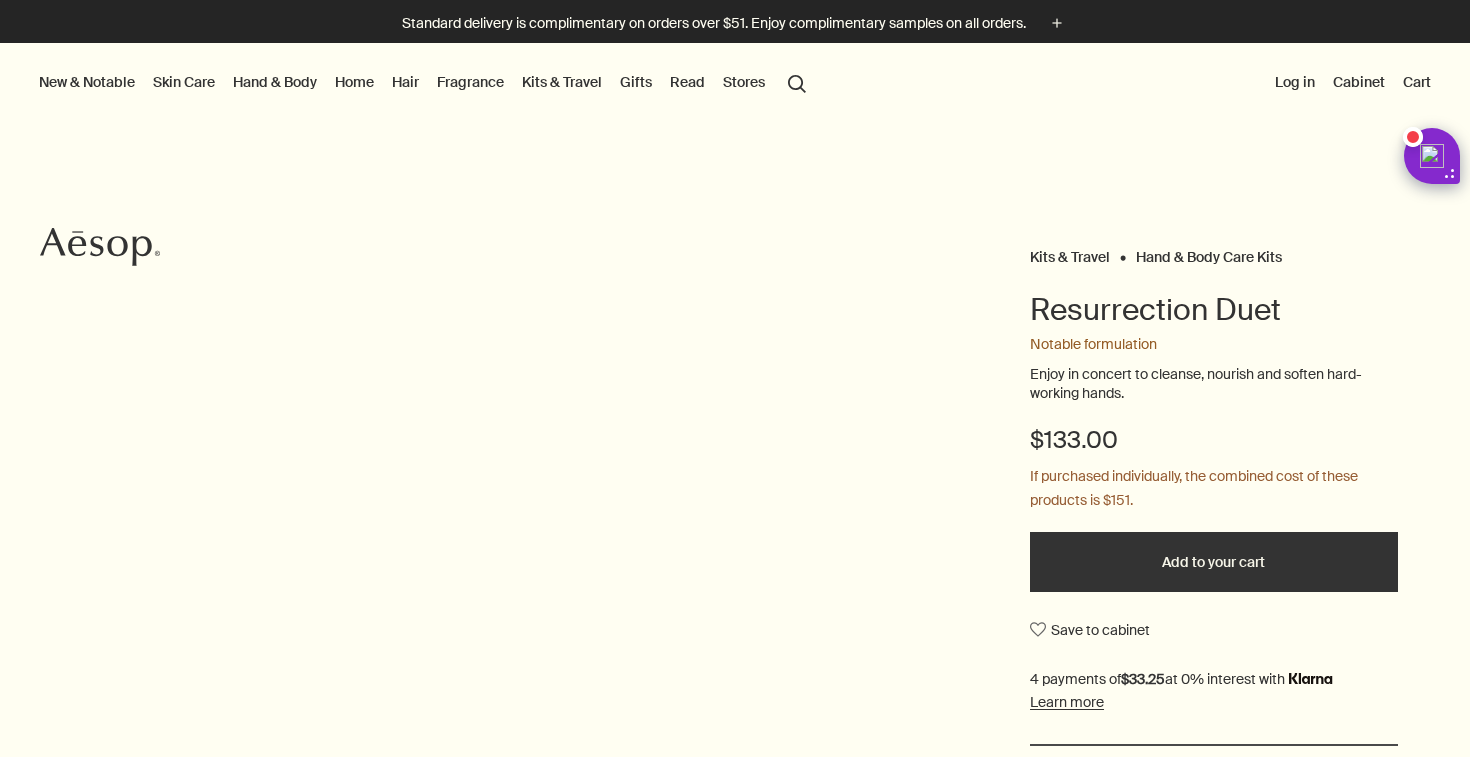 scroll, scrollTop: 0, scrollLeft: 0, axis: both 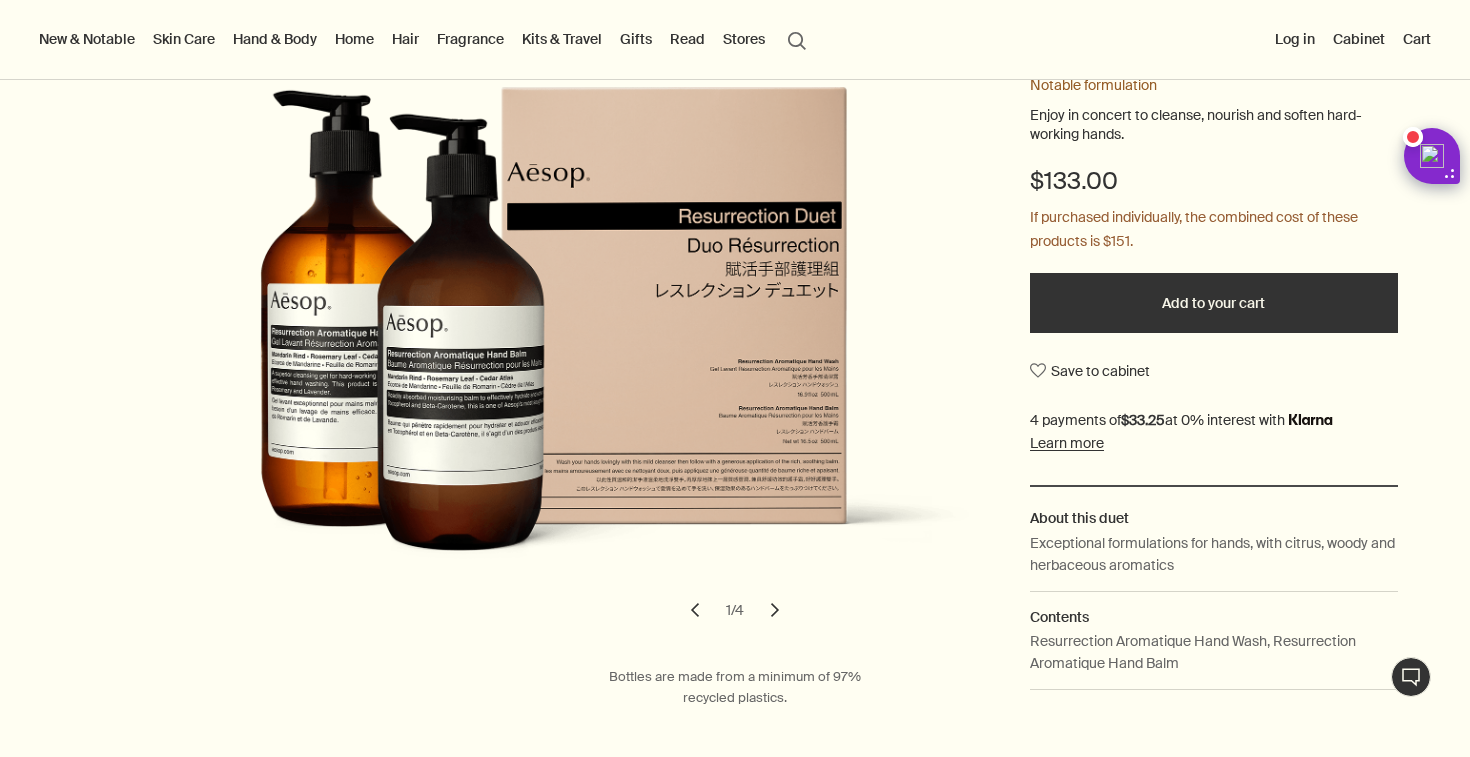click on "Add to your cart" at bounding box center [1214, 303] 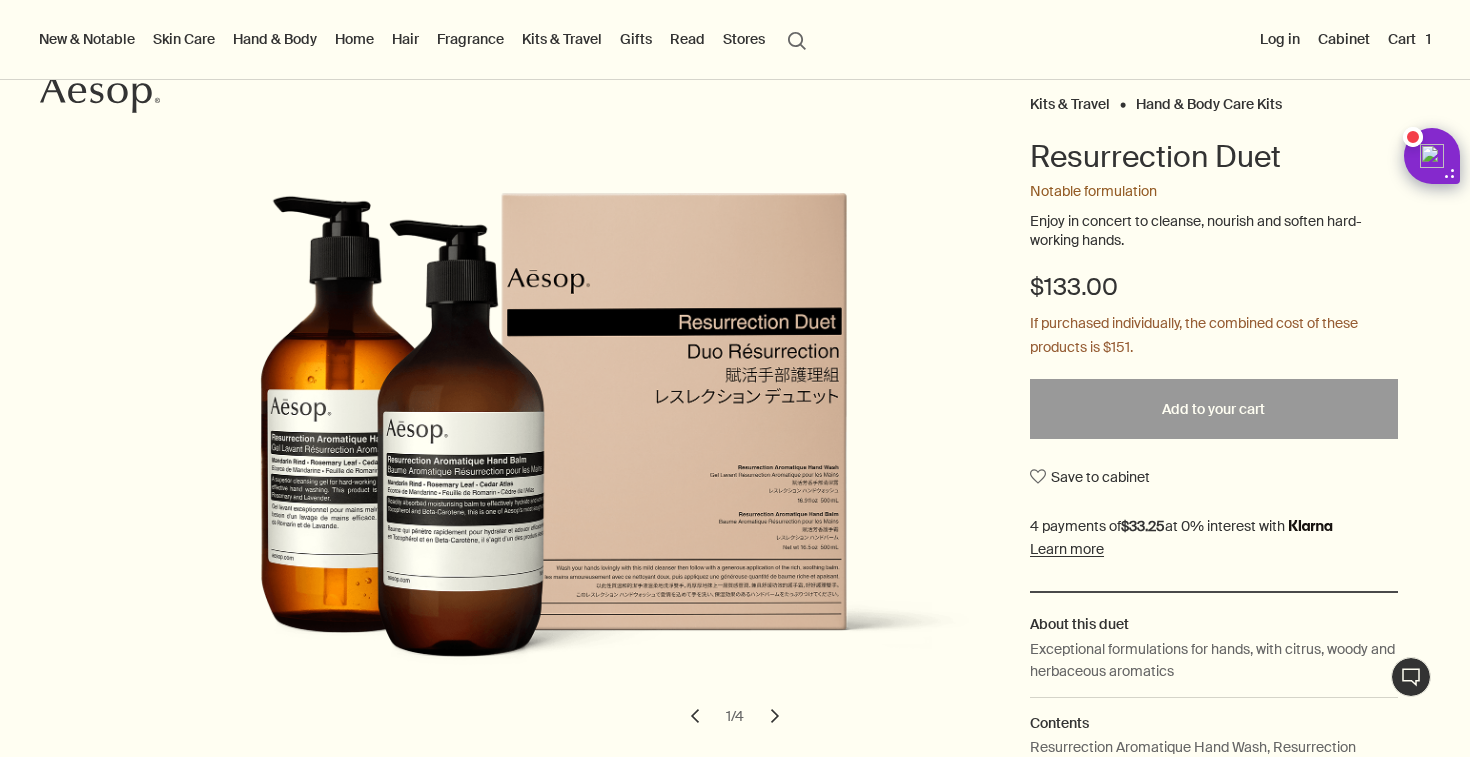 scroll, scrollTop: 142, scrollLeft: 0, axis: vertical 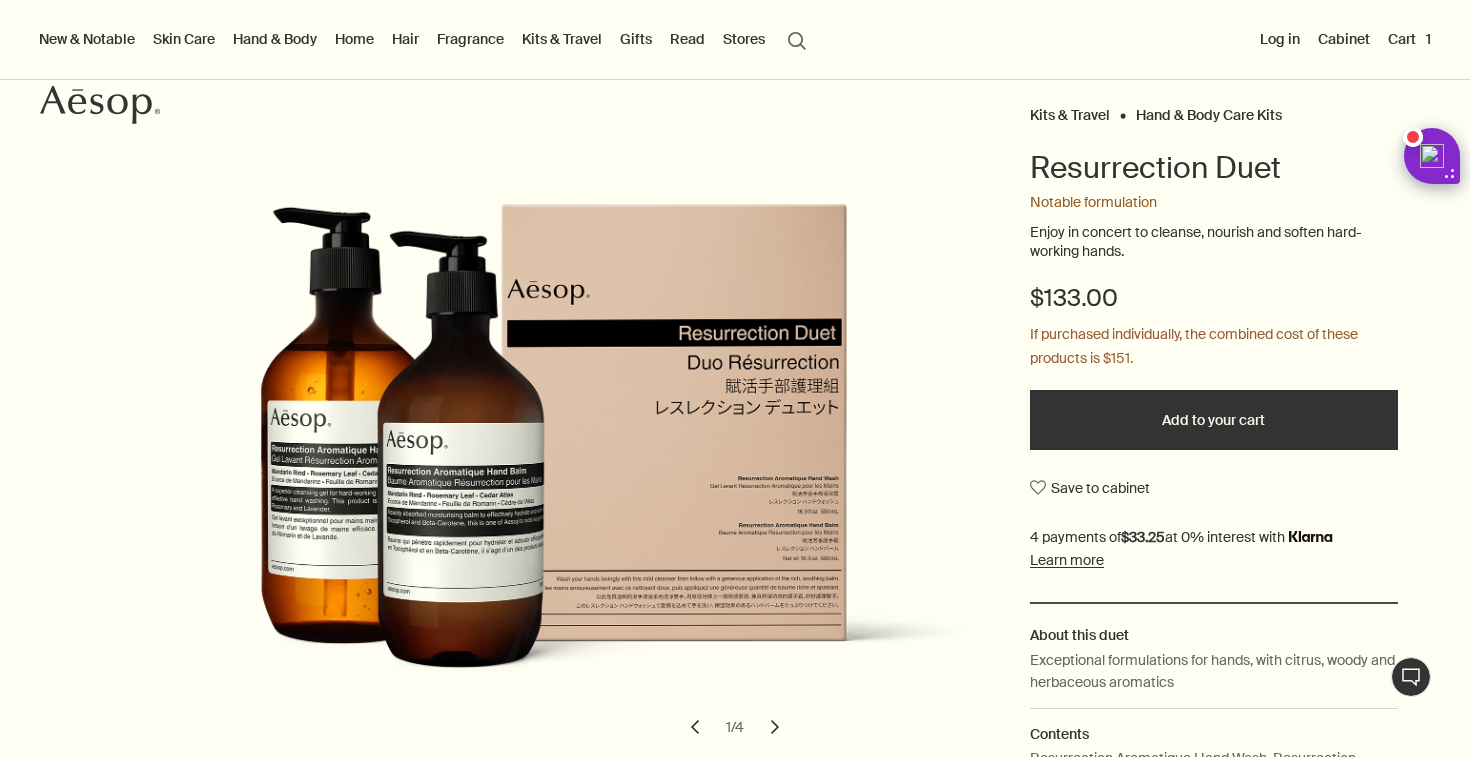 click on "Cart 1" at bounding box center (1409, 39) 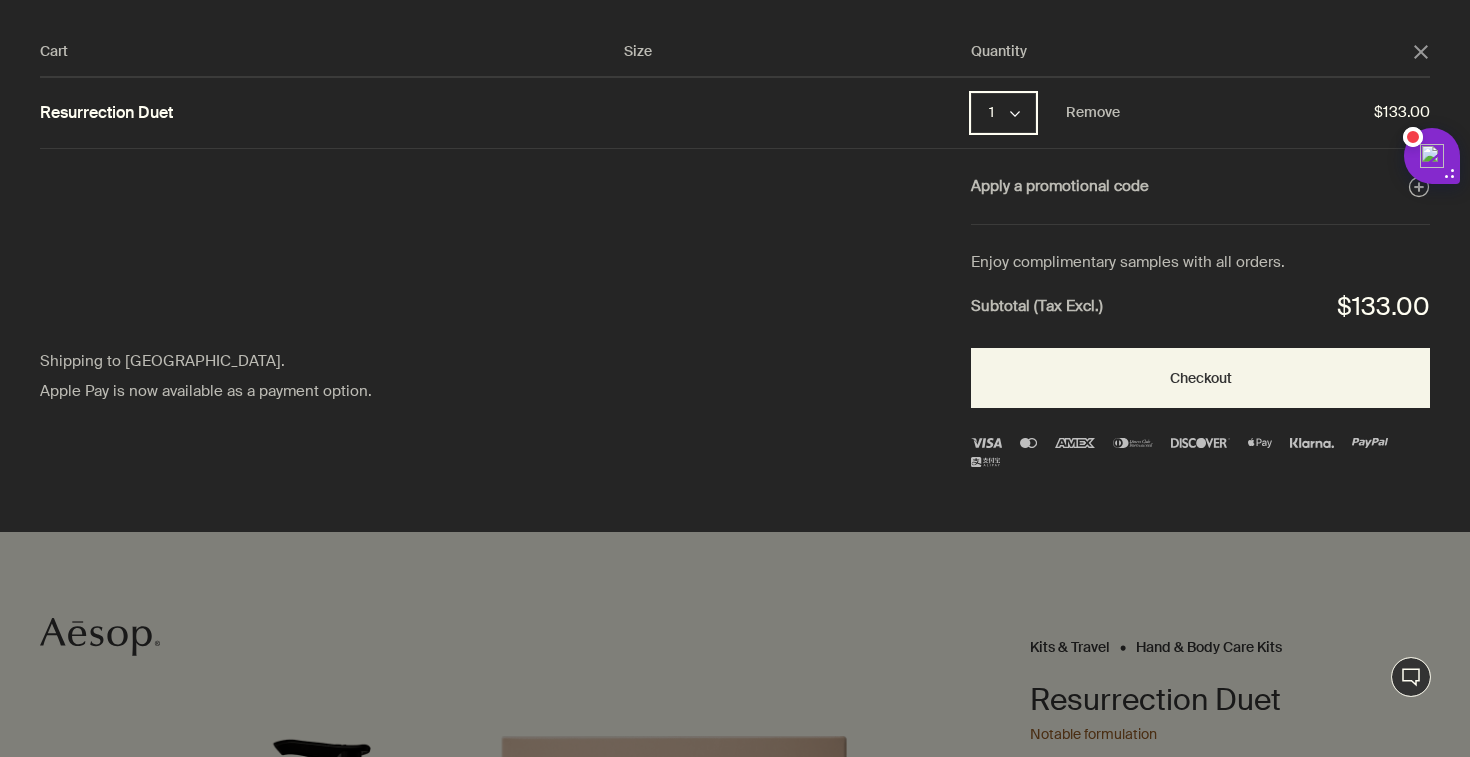 click on "1 chevron" at bounding box center (1003, 113) 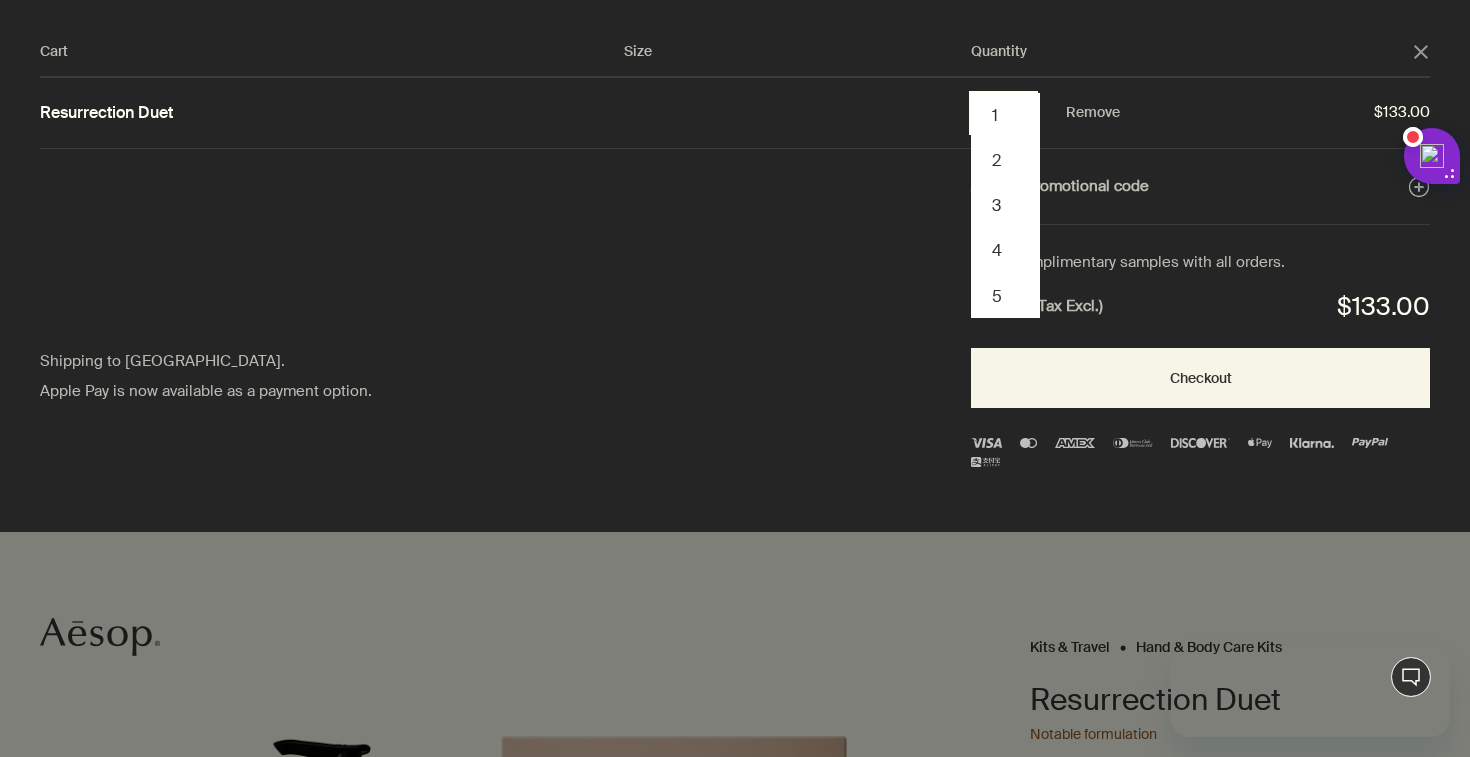 scroll, scrollTop: 0, scrollLeft: 0, axis: both 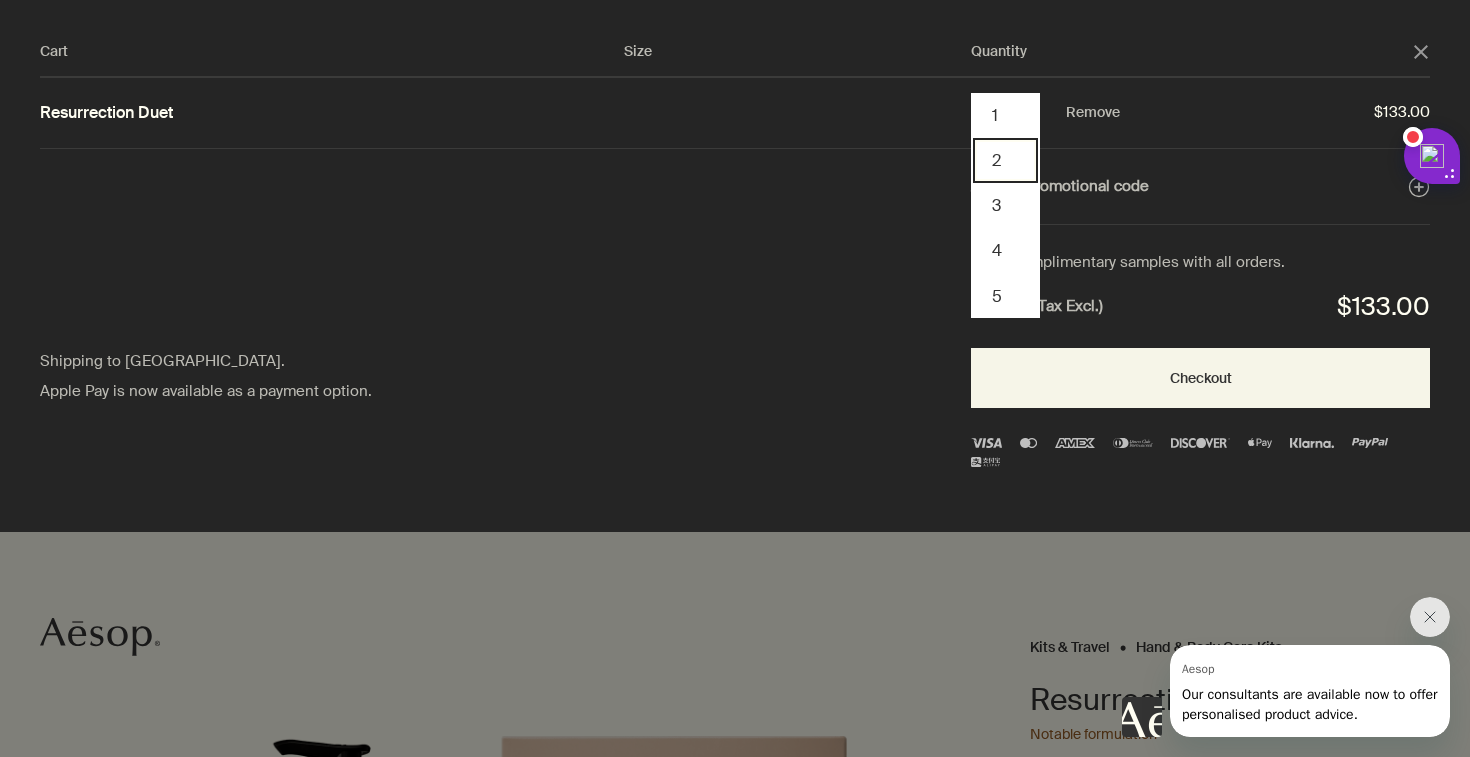 click on "2" at bounding box center (1005, 160) 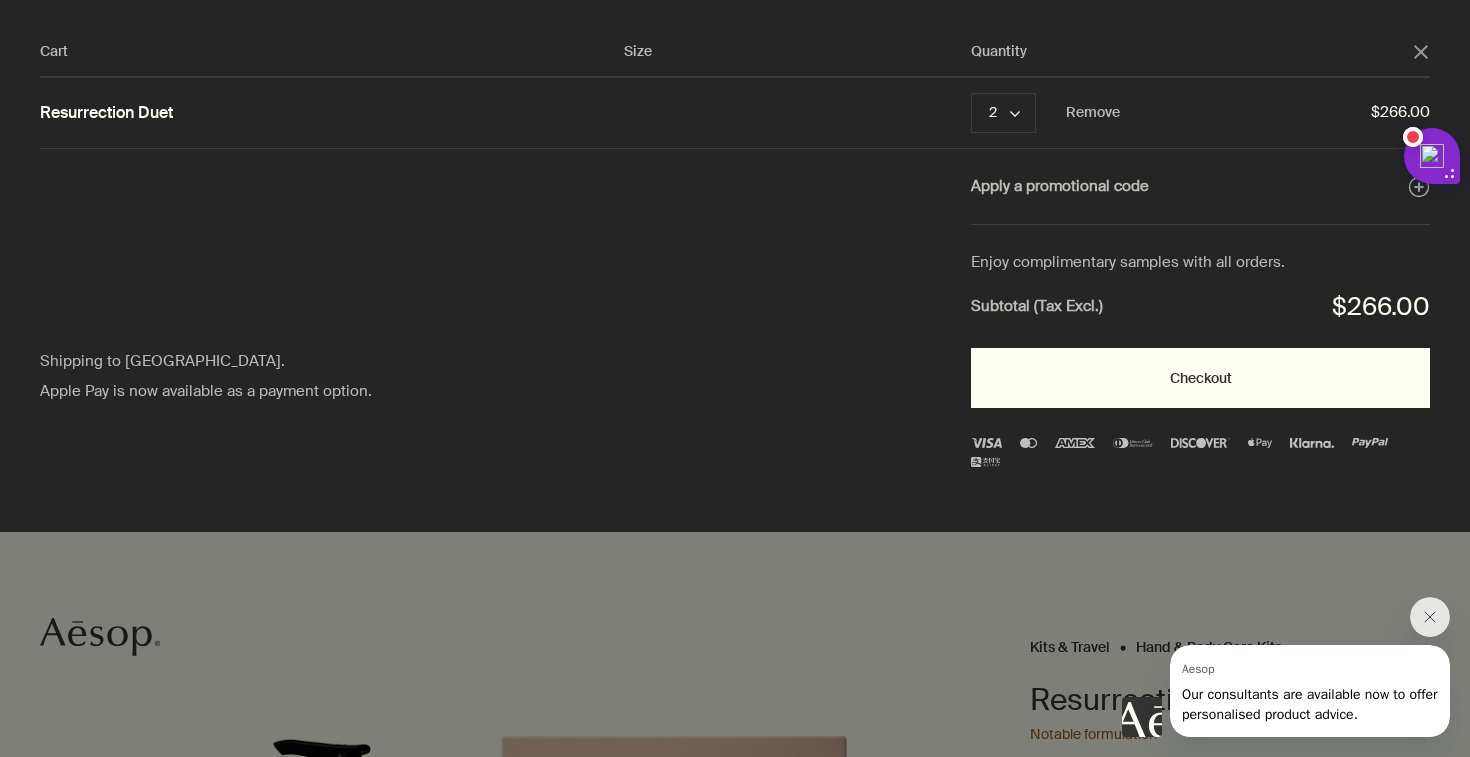 click on "Checkout" at bounding box center (1200, 378) 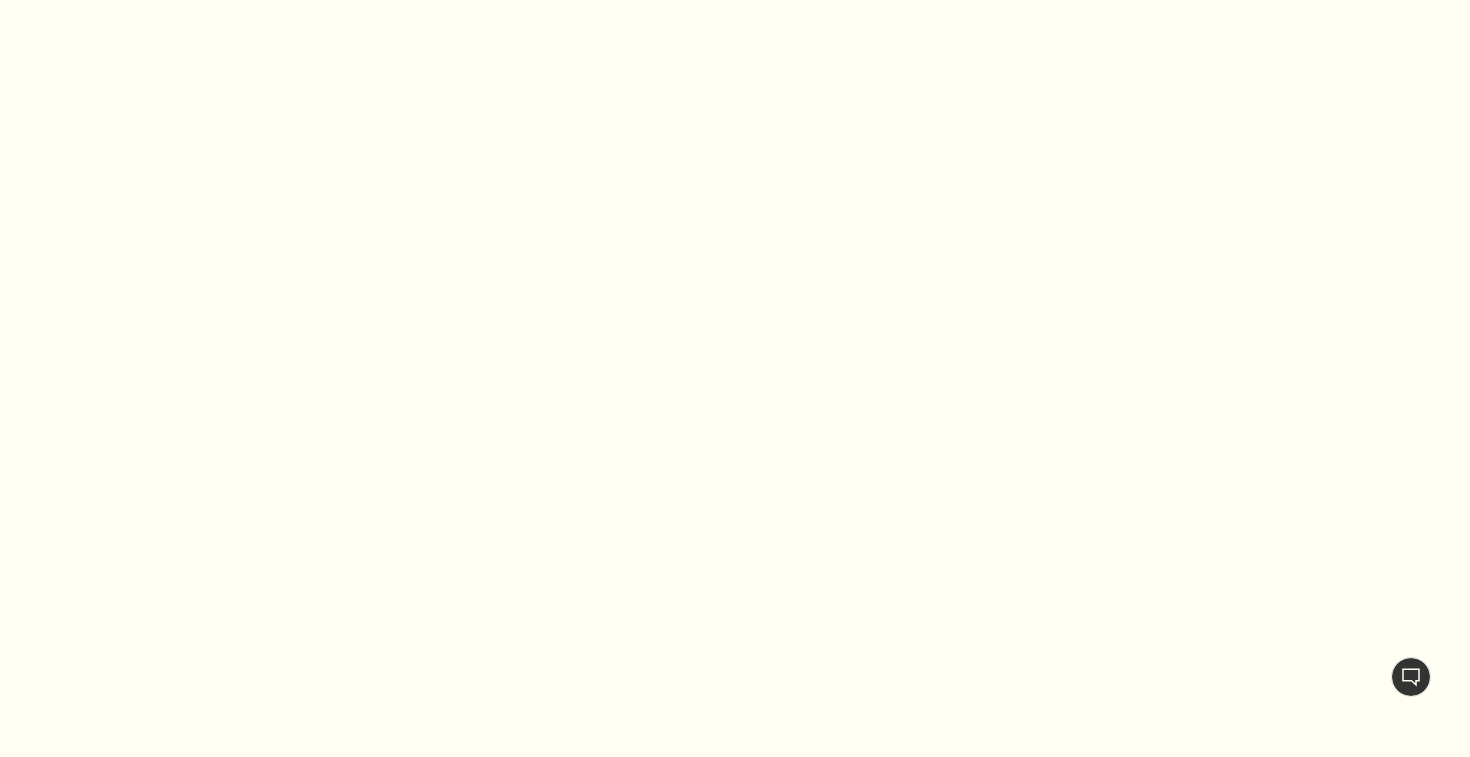 scroll, scrollTop: 0, scrollLeft: 0, axis: both 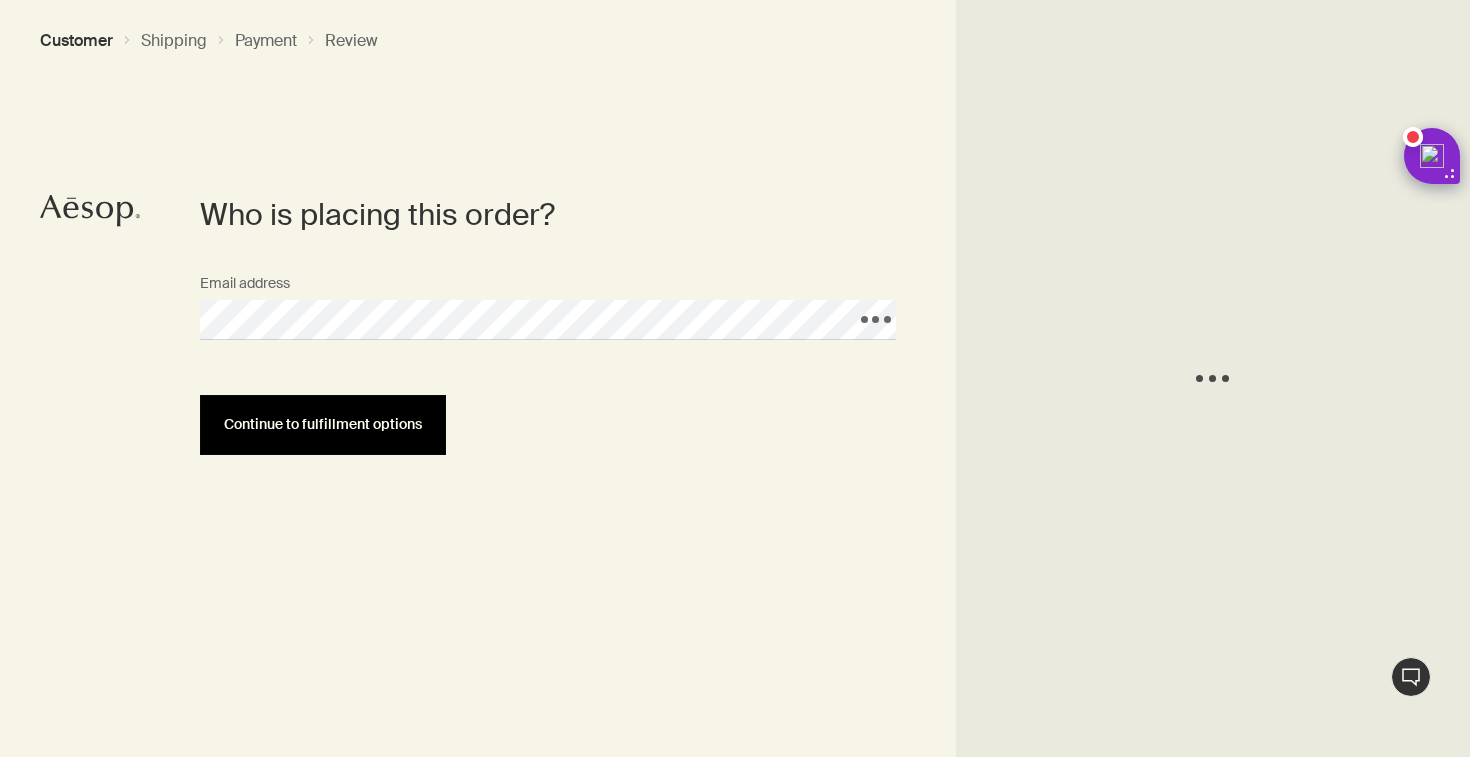 click on "Continue to fulfillment options" at bounding box center (323, 424) 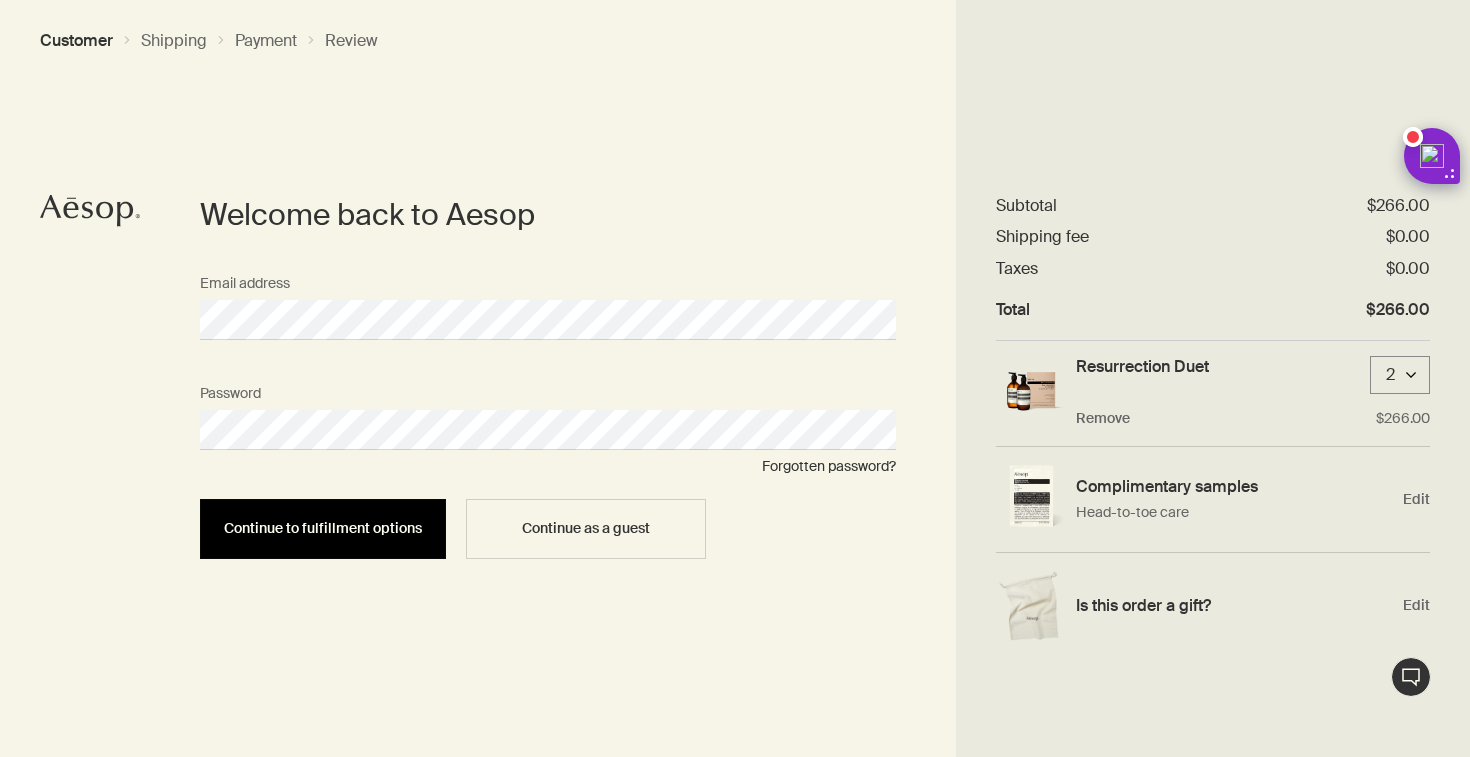 click on "Continue to fulfillment options" at bounding box center [323, 528] 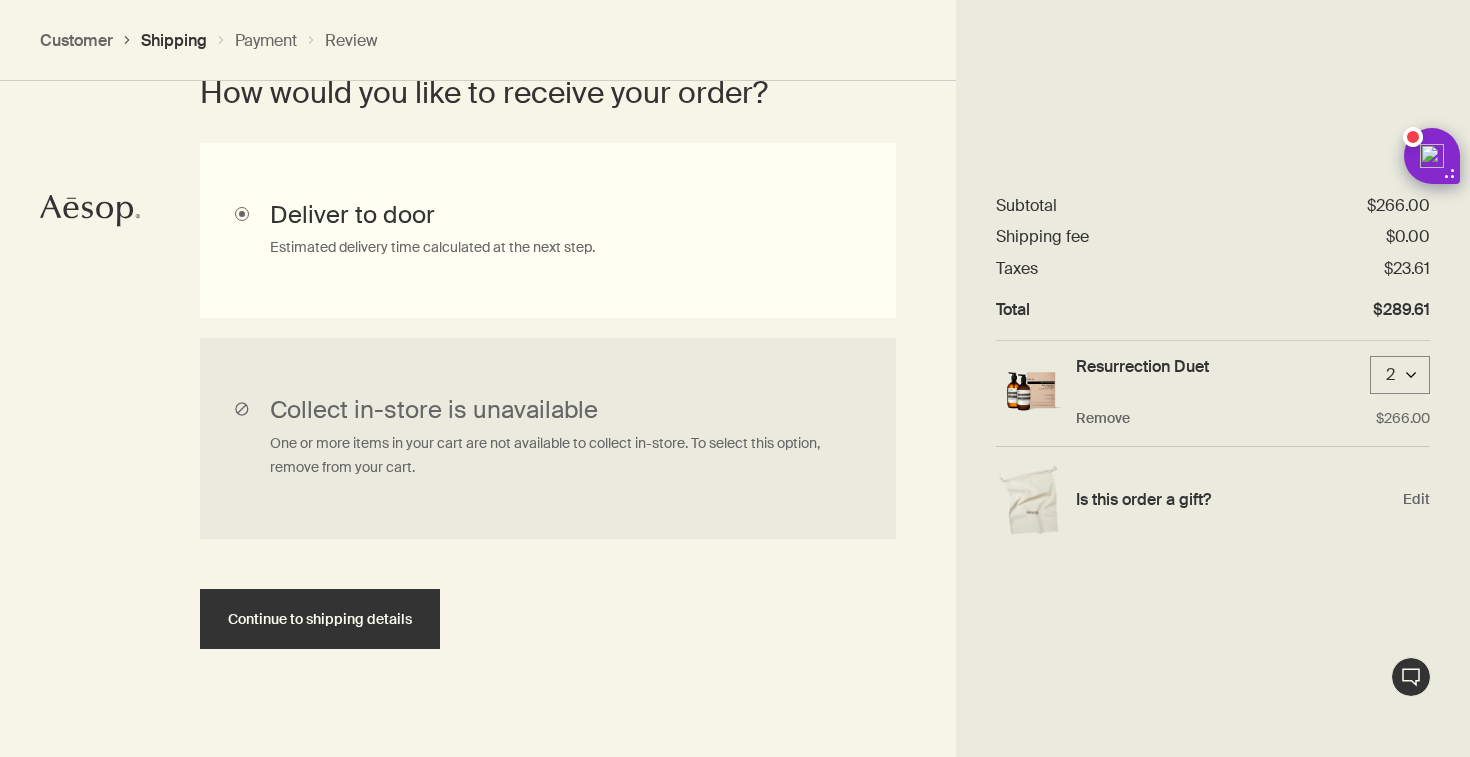 scroll, scrollTop: 574, scrollLeft: 0, axis: vertical 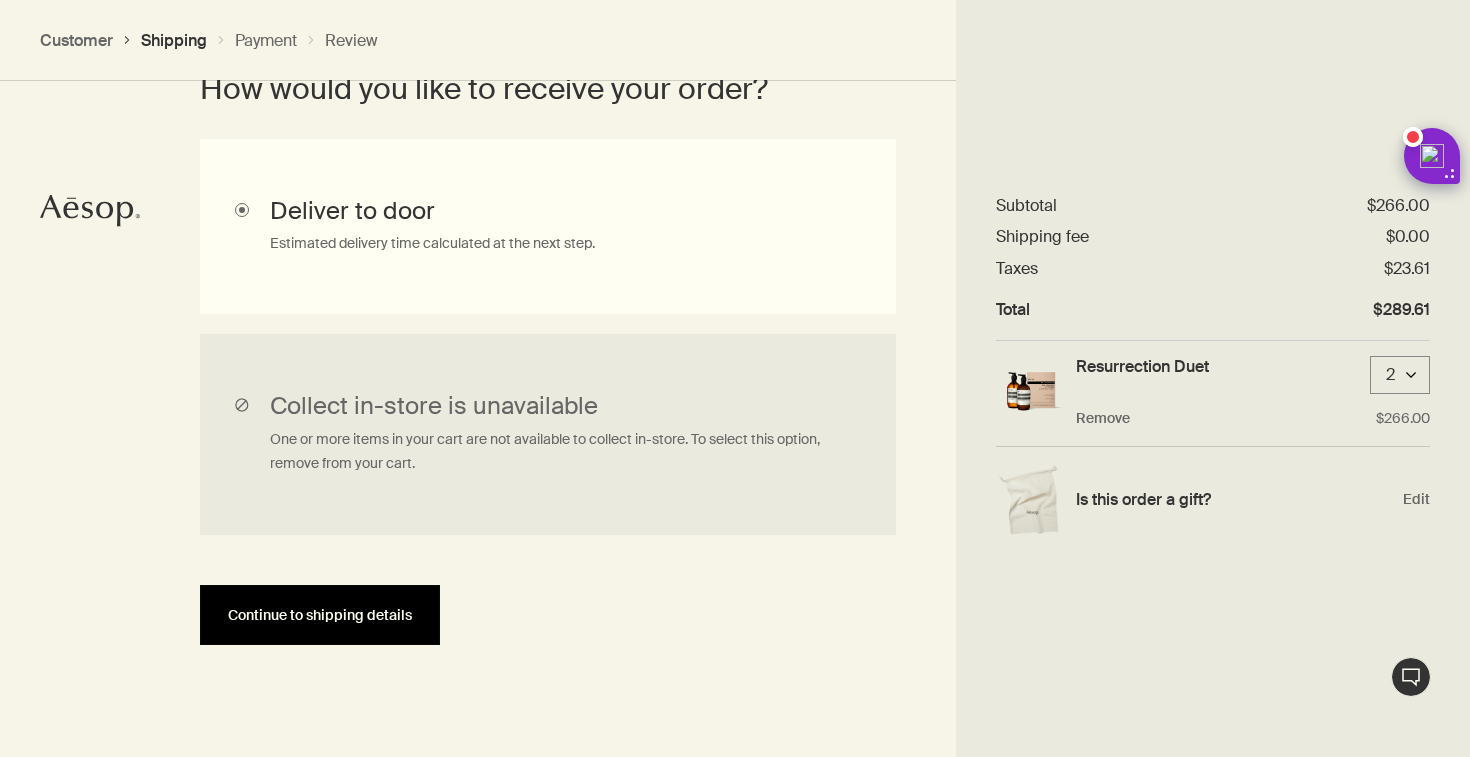 click on "Continue to shipping details" at bounding box center [320, 615] 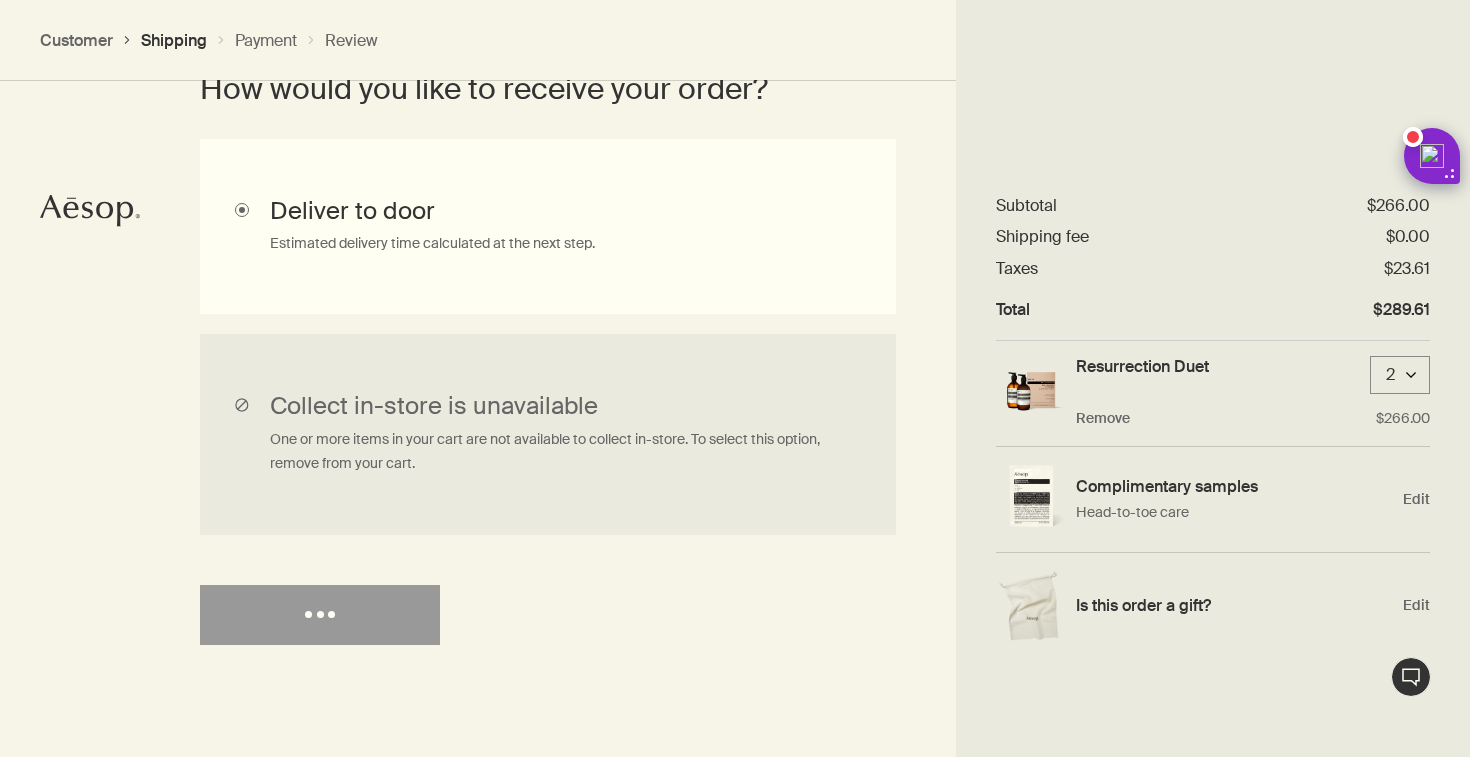 select on "US" 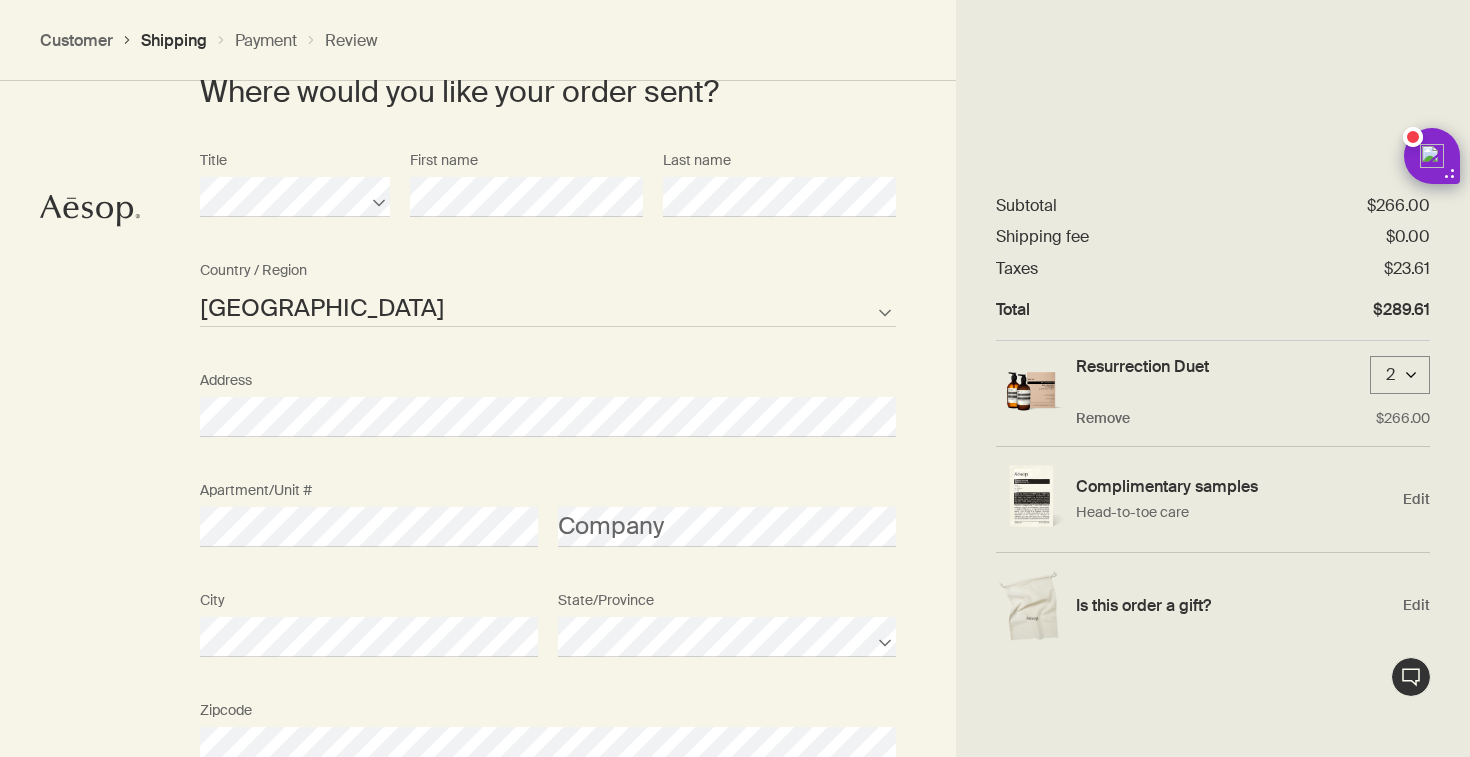 scroll, scrollTop: 994, scrollLeft: 0, axis: vertical 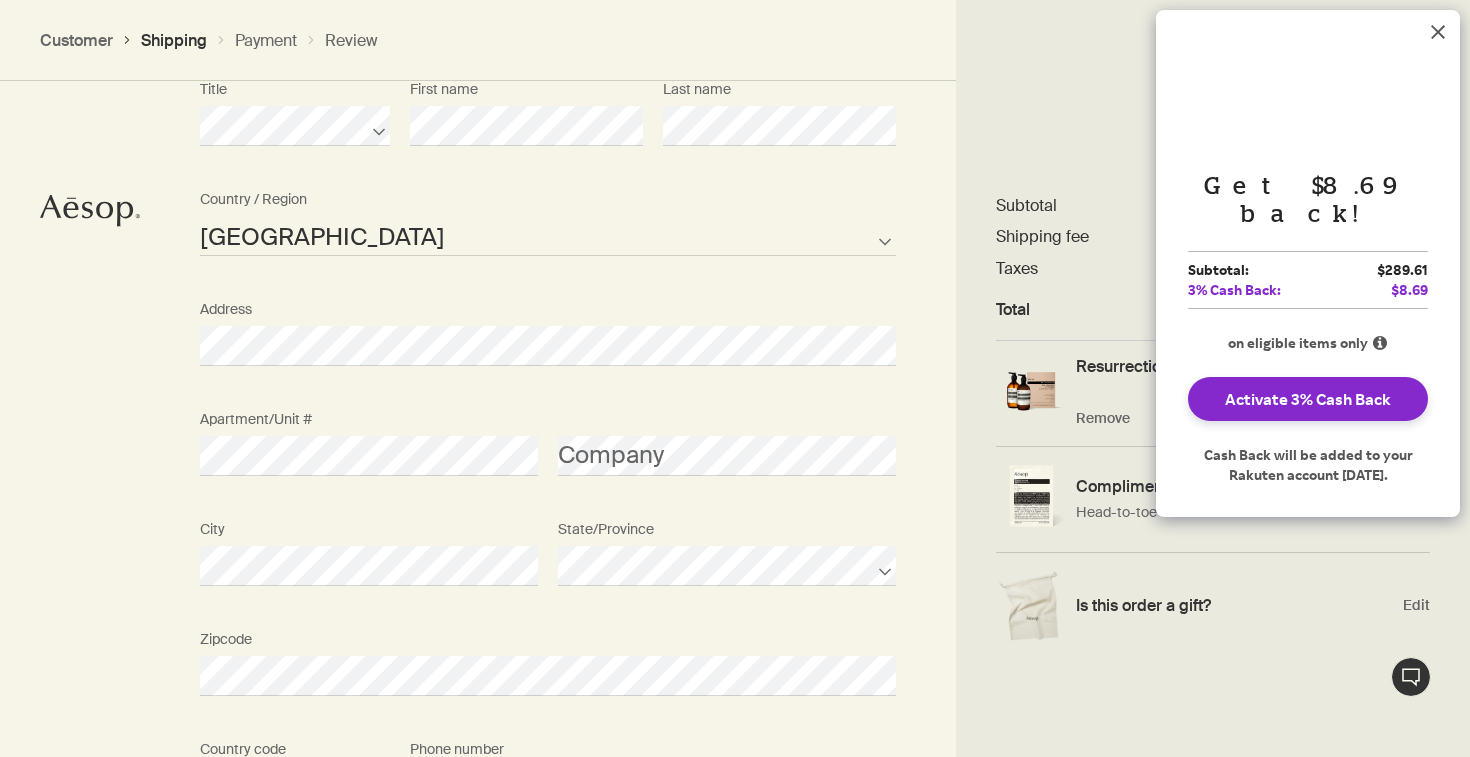 click on "Where would you like your order sent? Title First name Last name United States of America Not listed Country / Region Address Apartment/Unit # Company City State/Province Zipcode AFG ALB DZA ASM AND AGO AIA ATA ATG ARG ARM ABW AUS AUT AZE BHS BHR BGD BRB BLR BEL BLZ BEN BMU BTN BOL BIH BWA BRA IOT VGB BRN BGR BFA BDI KHM CMR CAN CPV CYM CAF TCD CHL CHN CXR CCK COL COM COK CRI HRV CUB CUW CYP CZE COD DNK DJI DMA DOM TLS ECU EGY SLV GNQ ERI EST ETH FLK FRO FJI FIN FRA PYF GAB GMB GEO DEU GHA GIB GRC GRL GRD GUM GTM GGY GIN GNB GUY HTI HND HKG HUN ISL IND IDN IRN IRQ IRL IMN ISR ITA CIV JAM JPN JEY JOR KAZ KEN KIR XKX KWT KGZ LAO LVA LBN LSO LBR LBY LIE LTU LUX MAC MKD MDG MWI MYS MDV MLI MLT MHL MRT MUS MYT MEX FSM MDA MCO MNG MNE MSR MAR MOZ MMR NAM NRU NPL NLD ANT NCL NZL NIC NER NGA NIU PRK MNP NOR OMN PAK PLW PSE PAN PNG PRY PER PHL PCN POL PRT PRI QAT COG REU ROU RUS RWA BLM SHN KNA LCA MAF SPM VCT WSM SMR STP SAU SEN SRB SYC SLE SGP SXM SVK SVN SLB SOM KOR ZAF SSD ESP LKA SDN SUR SJM SWZ SWE CHE SYR TWN" at bounding box center (548, 468) 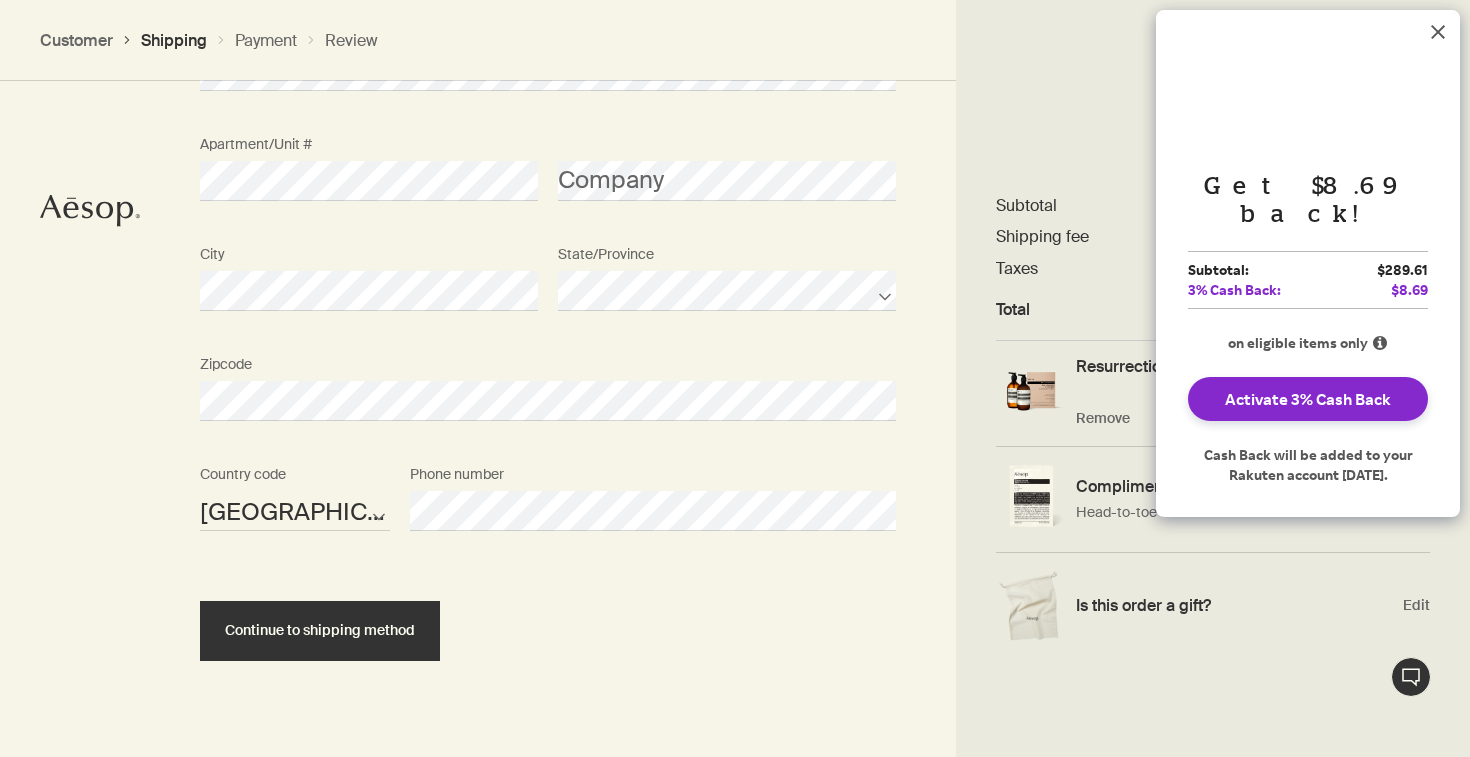scroll, scrollTop: 1370, scrollLeft: 0, axis: vertical 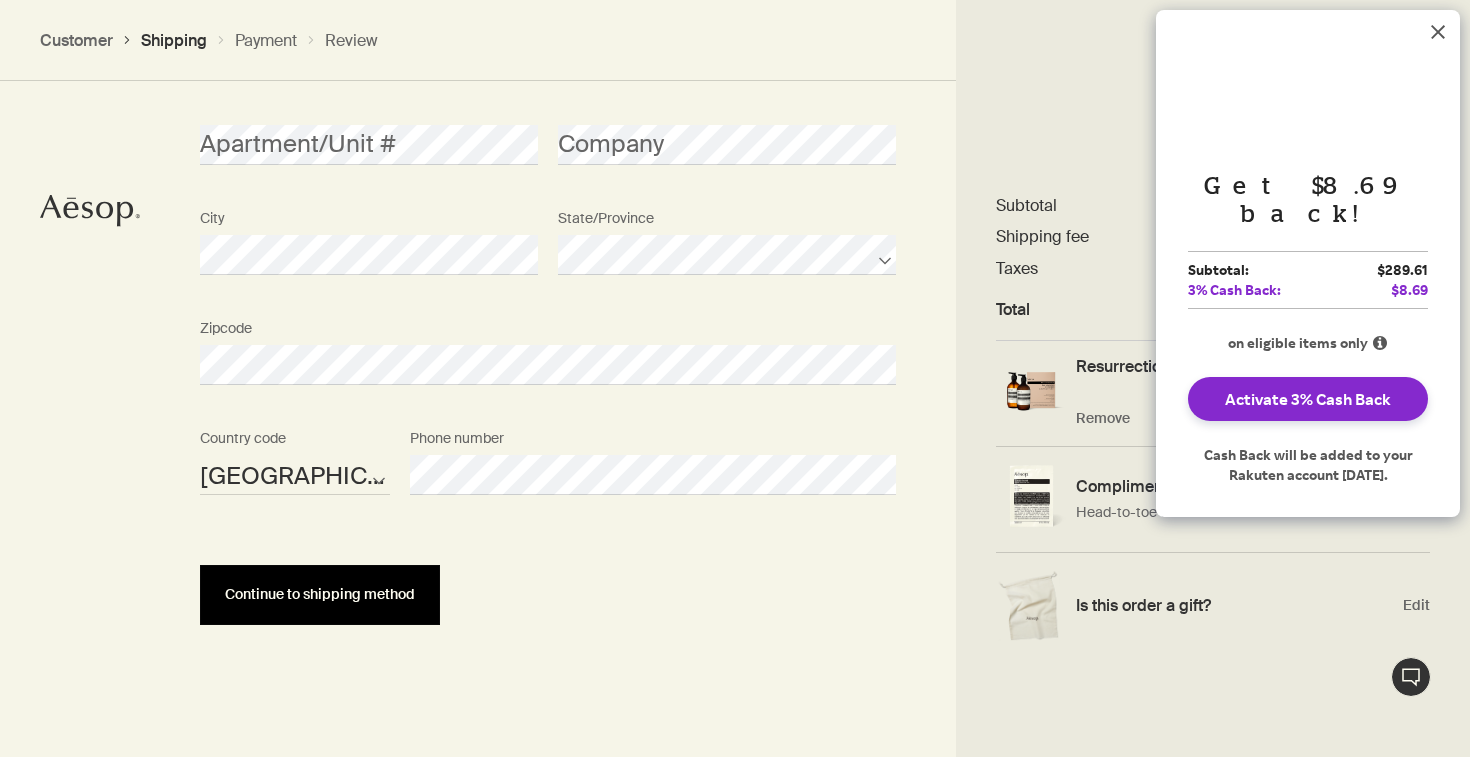 click on "Continue to shipping method" at bounding box center [320, 594] 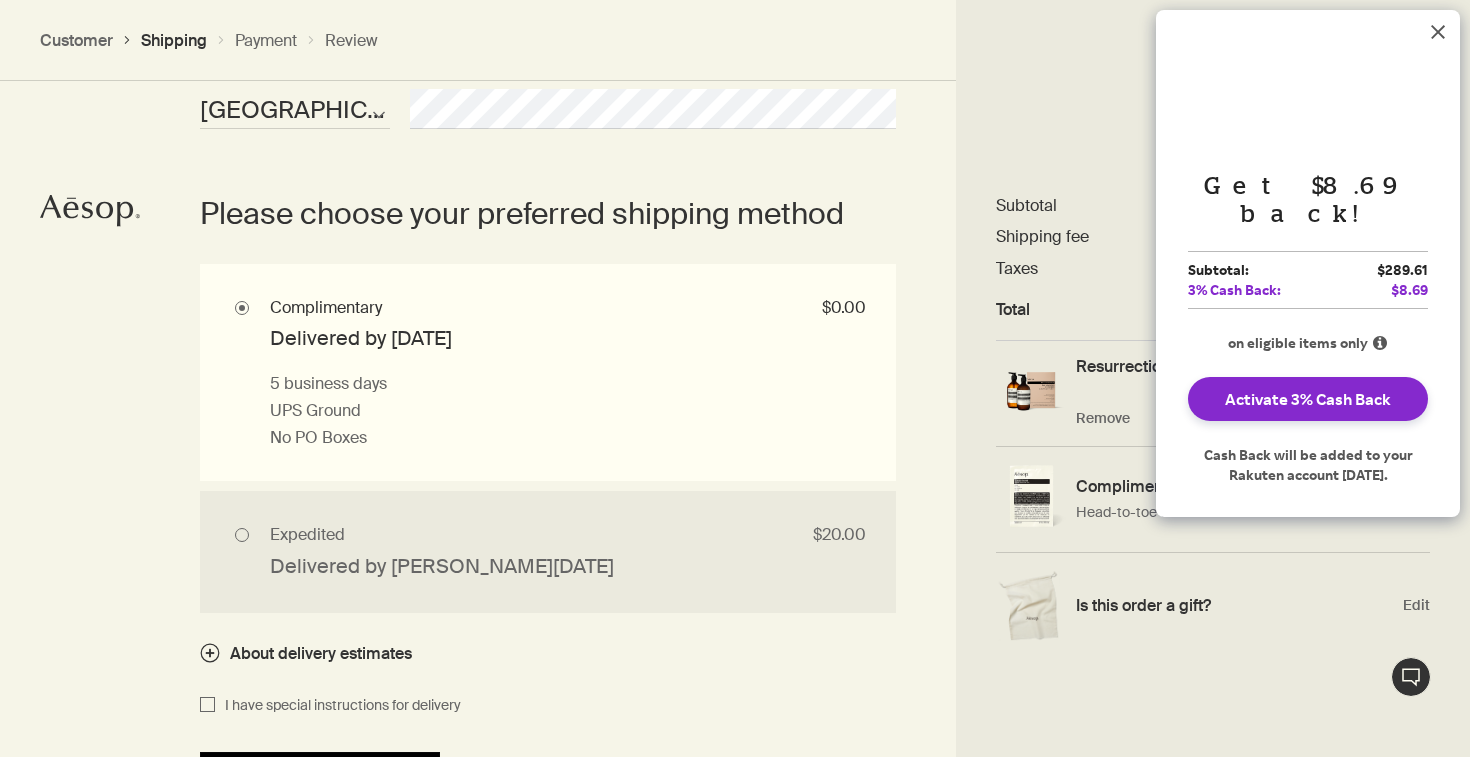 scroll, scrollTop: 1742, scrollLeft: 0, axis: vertical 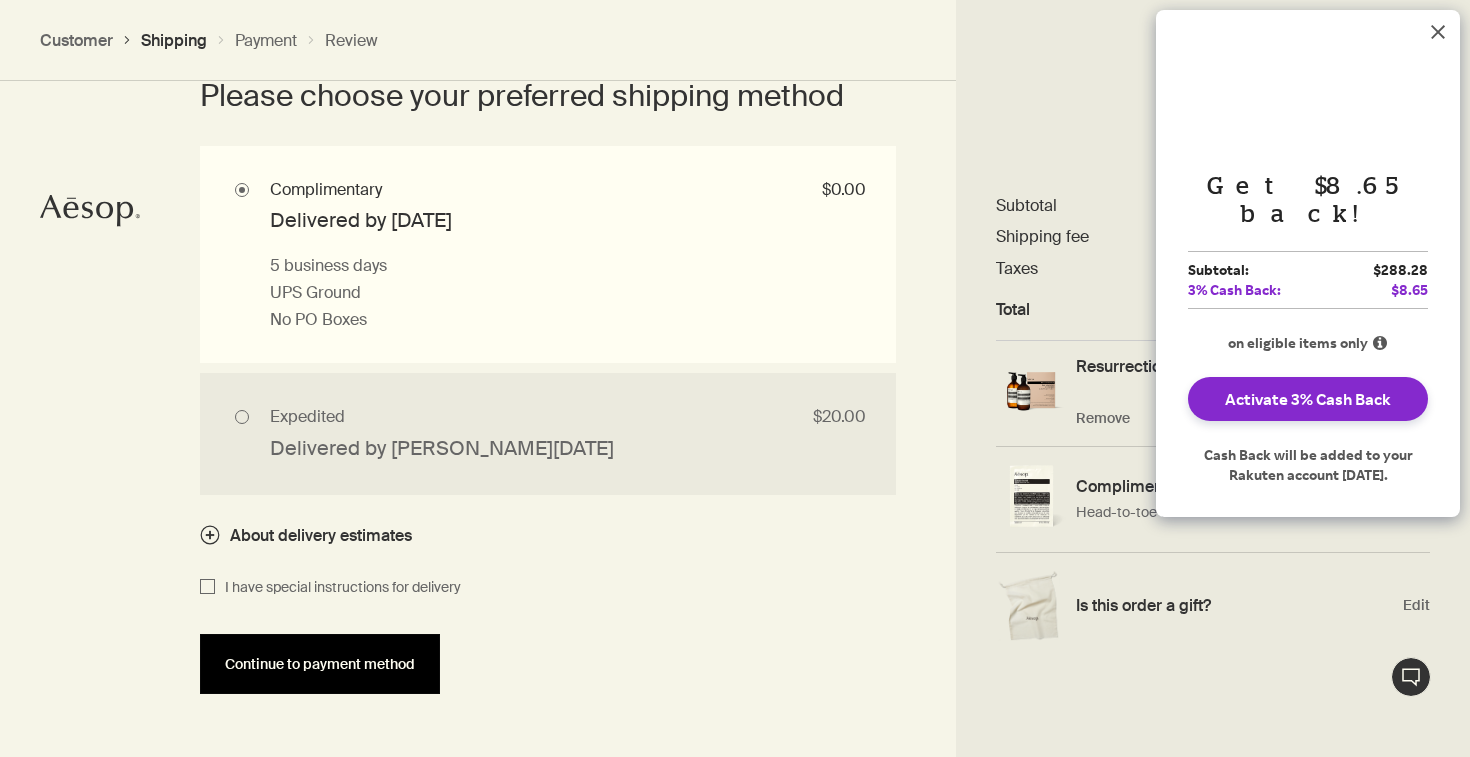 click on "Continue to payment method" at bounding box center [320, 664] 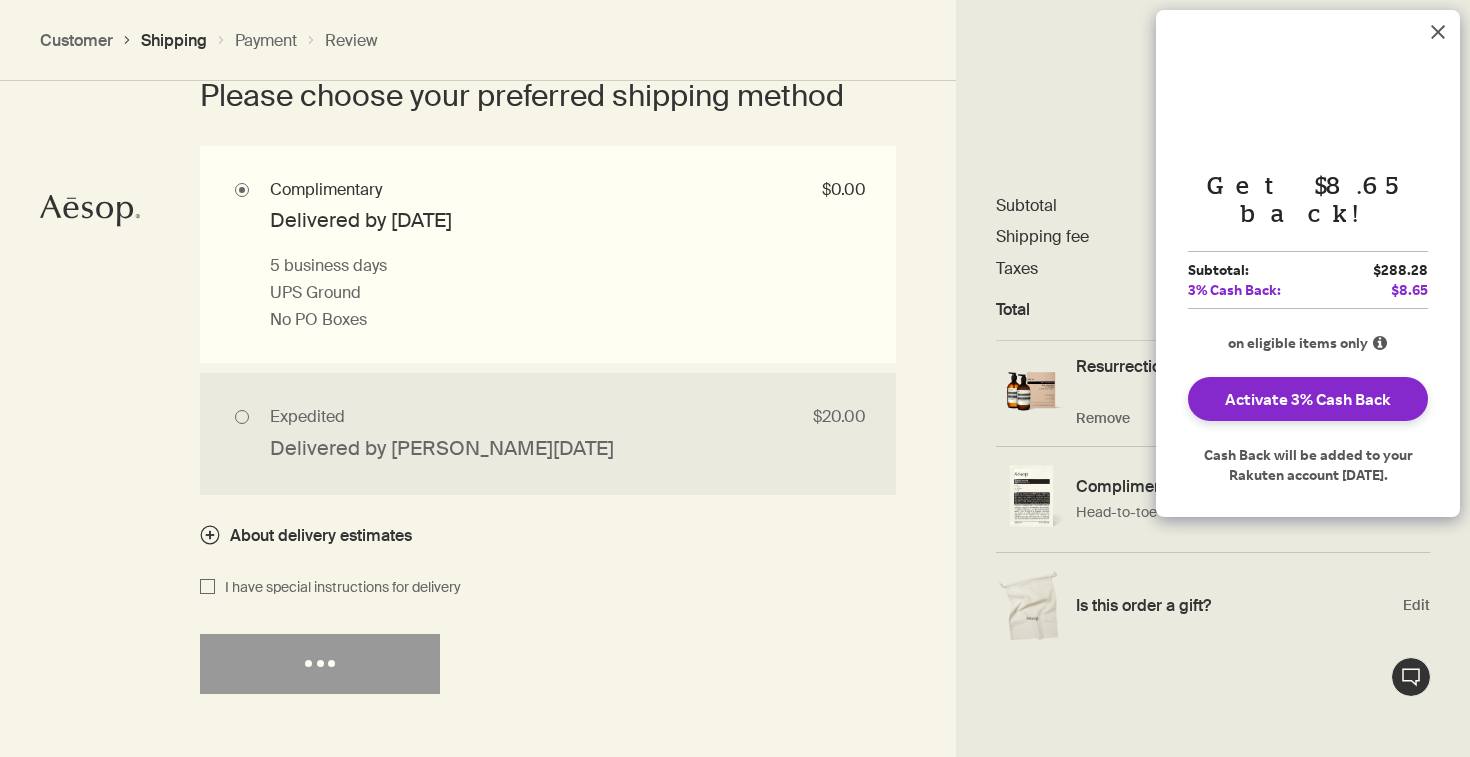 select on "US" 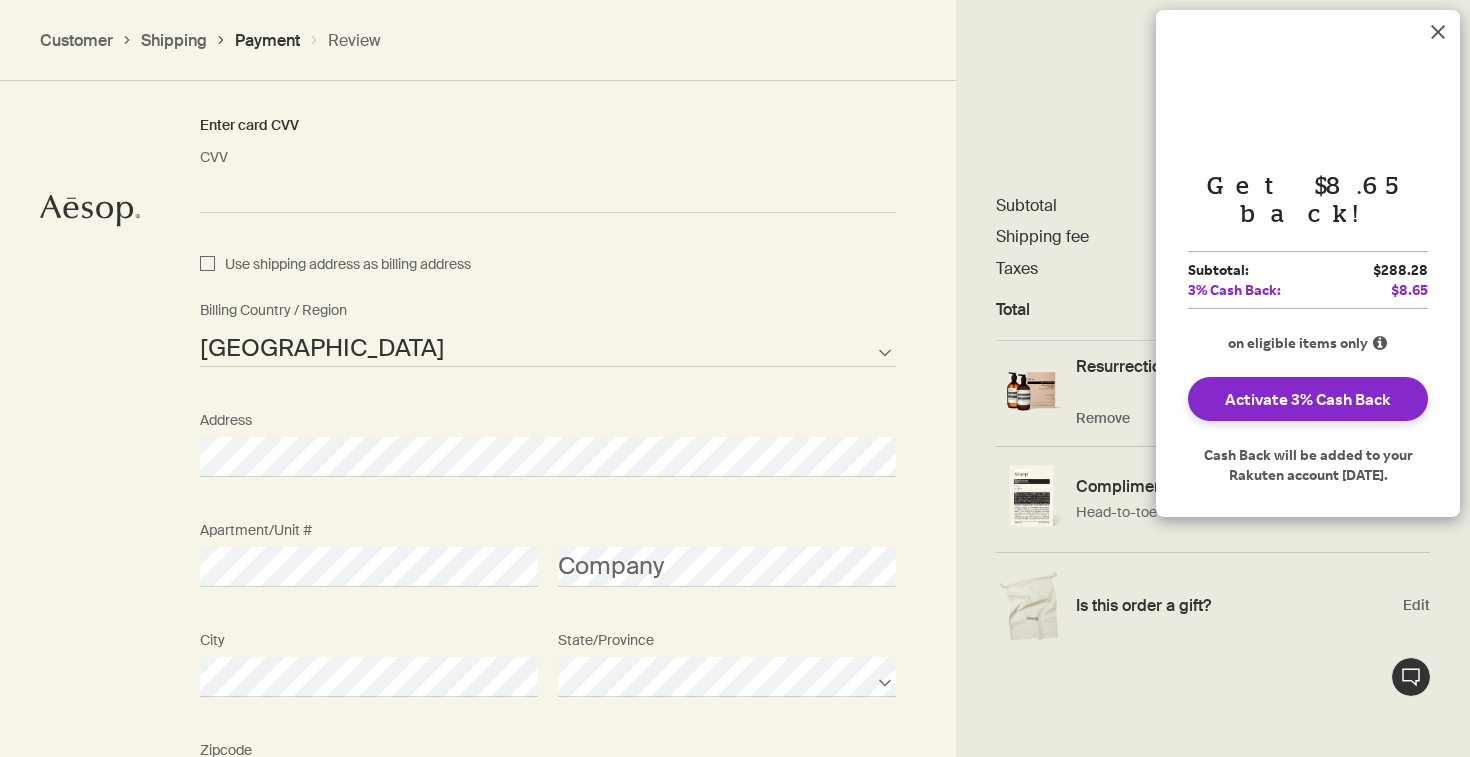 scroll, scrollTop: 1964, scrollLeft: 0, axis: vertical 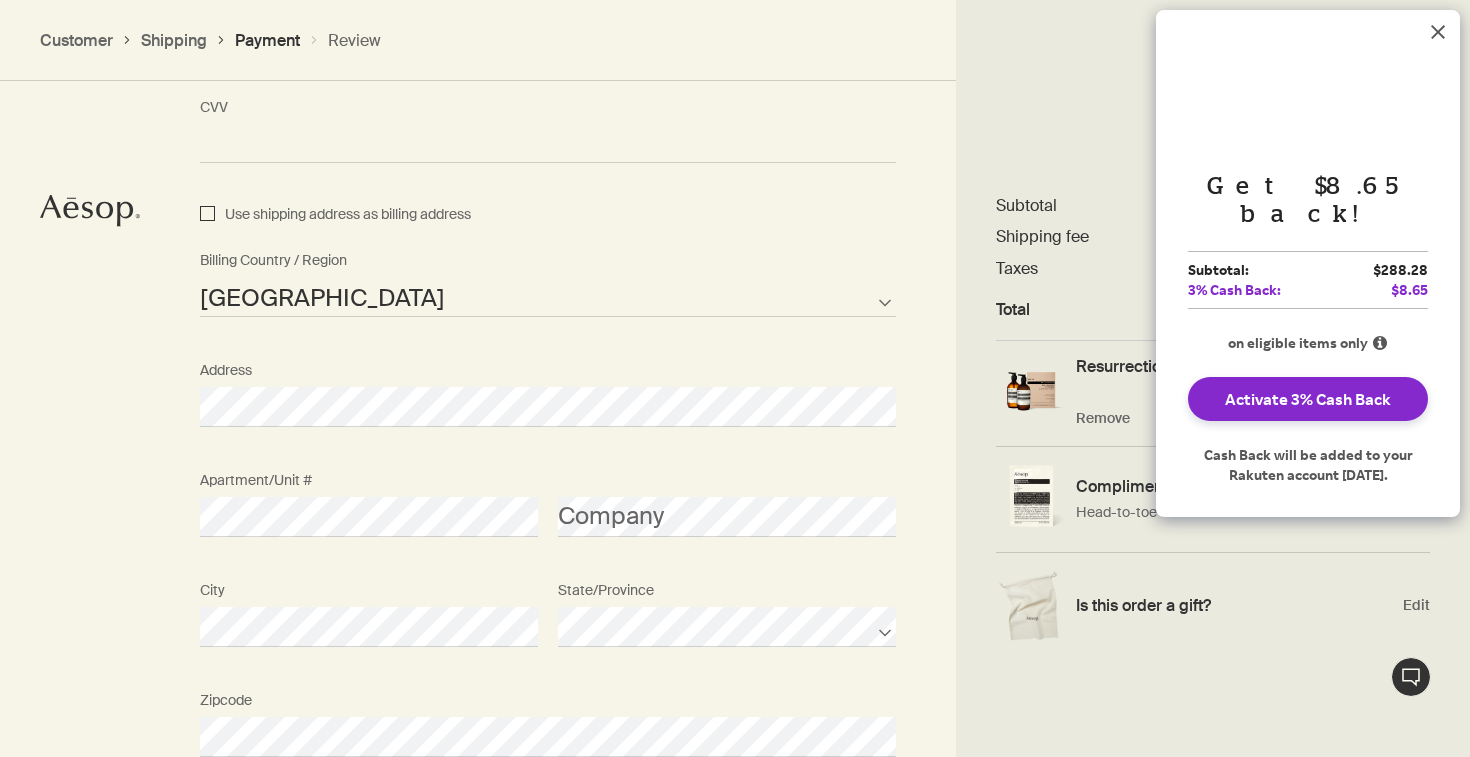 click on "Use shipping address as billing address" at bounding box center (207, 215) 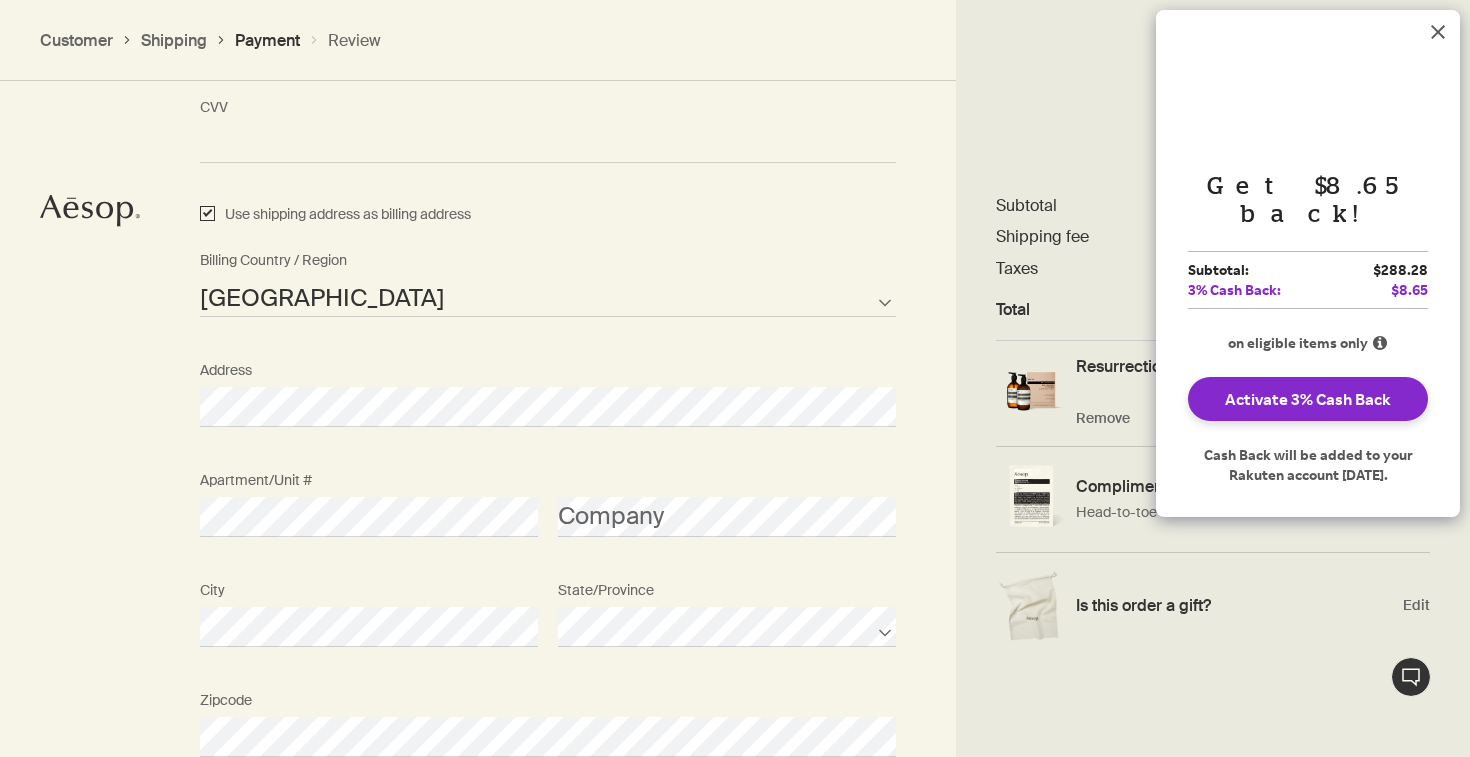 checkbox on "true" 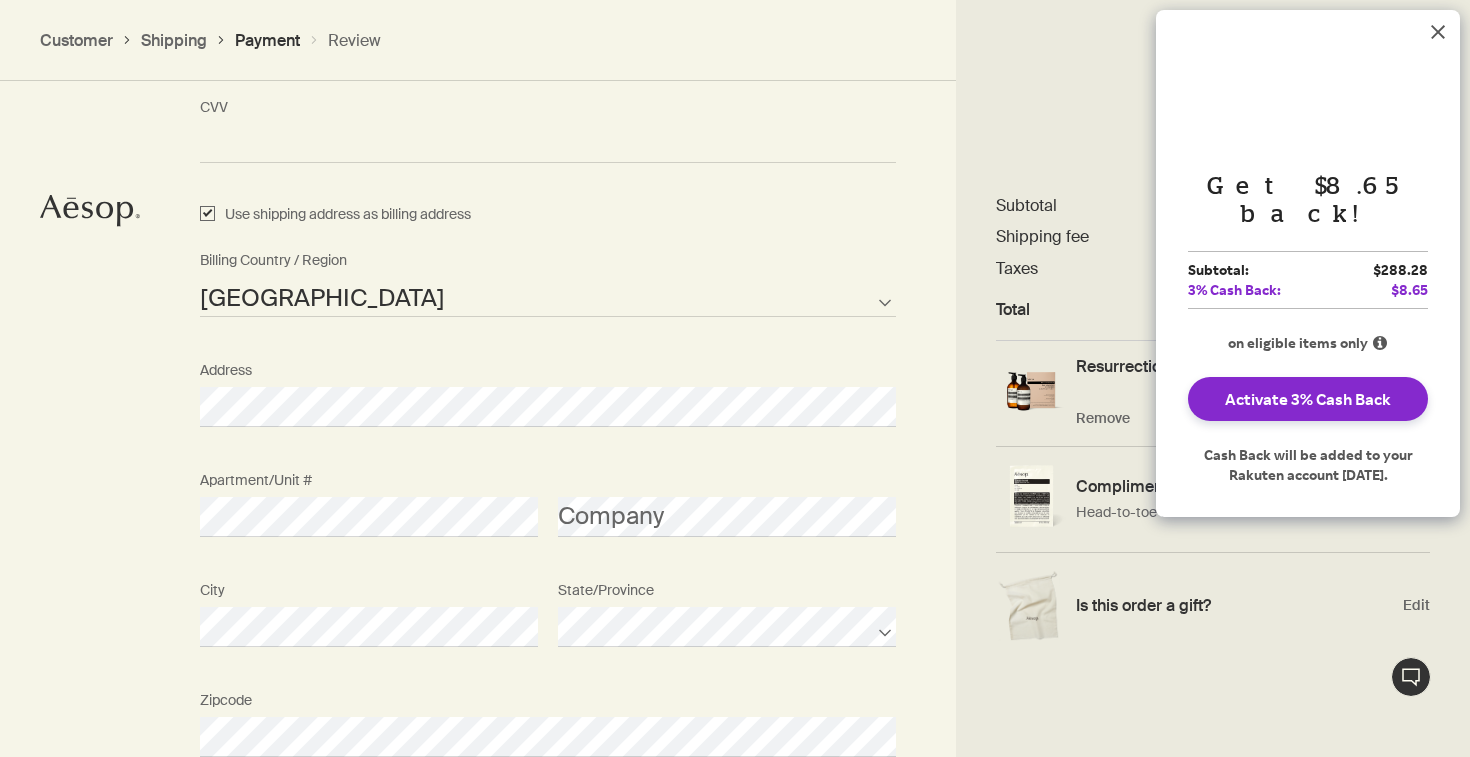 scroll, scrollTop: 1818, scrollLeft: 0, axis: vertical 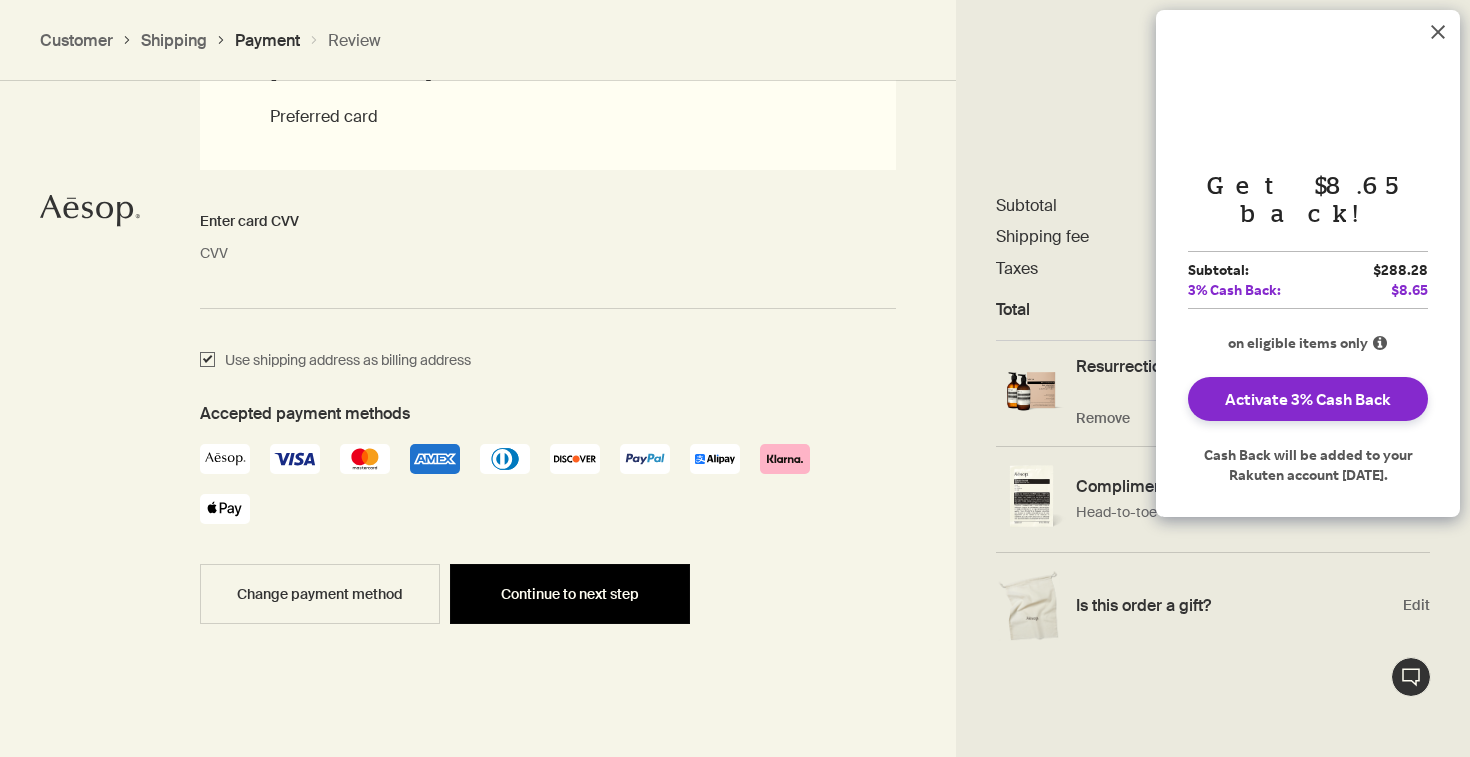 click on "Continue to next step" at bounding box center (570, 594) 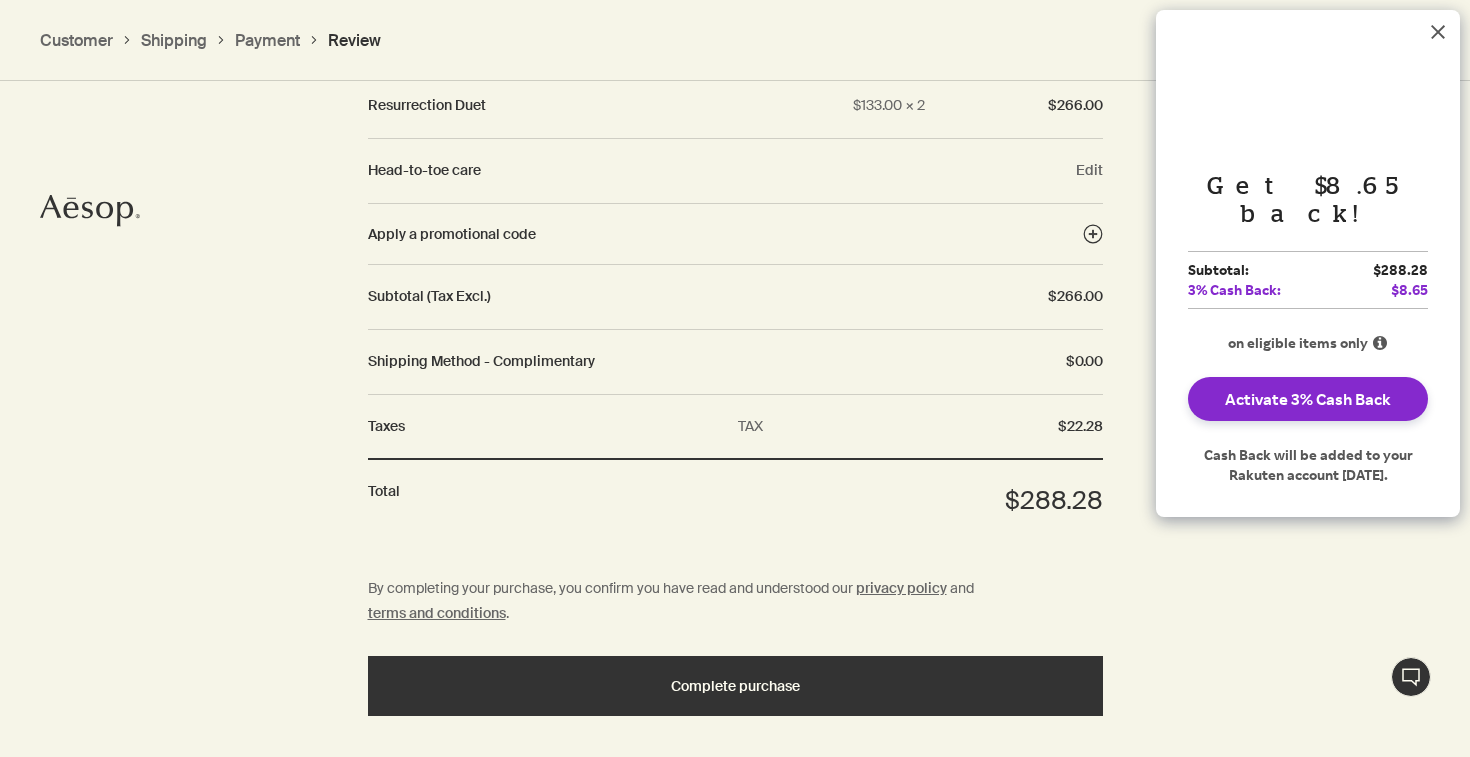scroll, scrollTop: 2298, scrollLeft: 0, axis: vertical 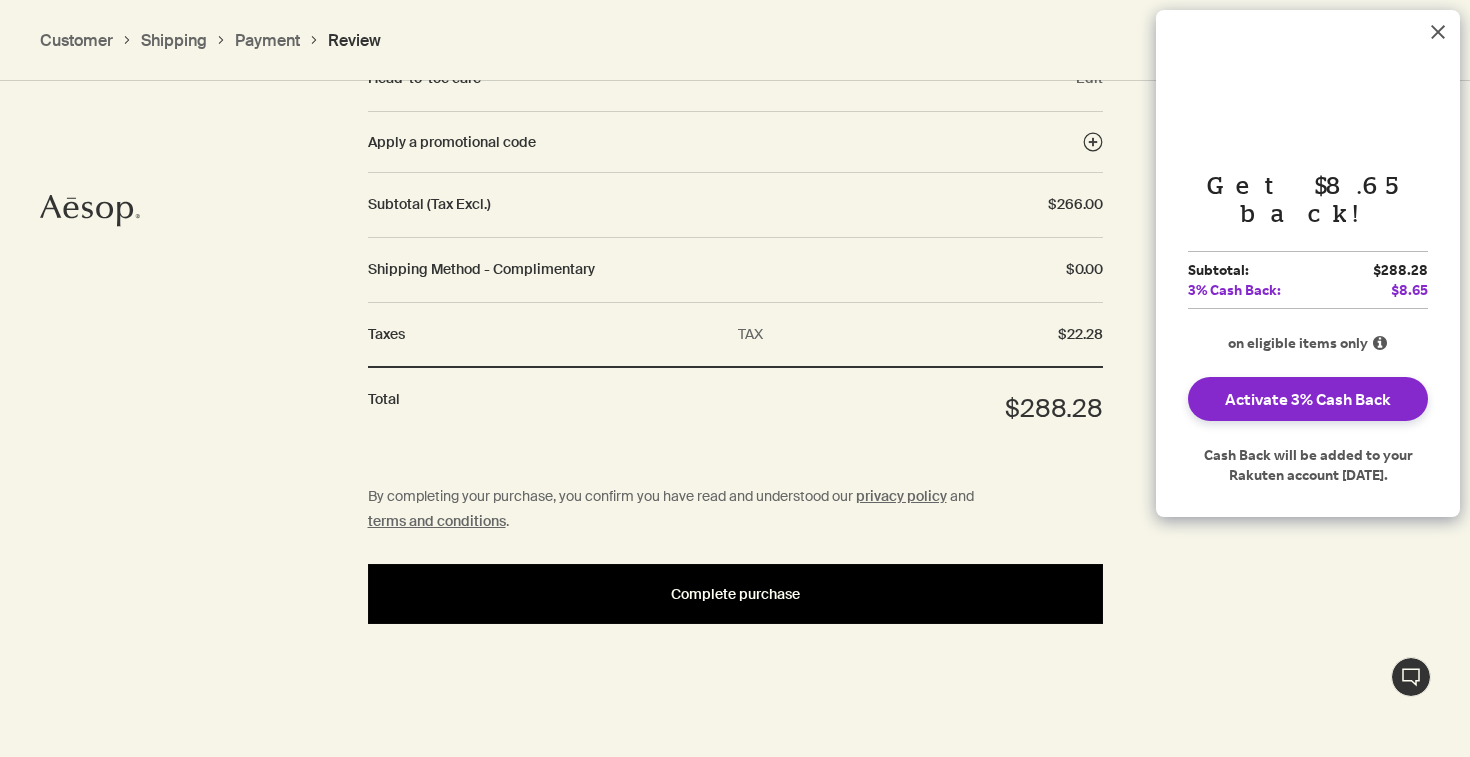 click on "Complete purchase" at bounding box center (735, 594) 